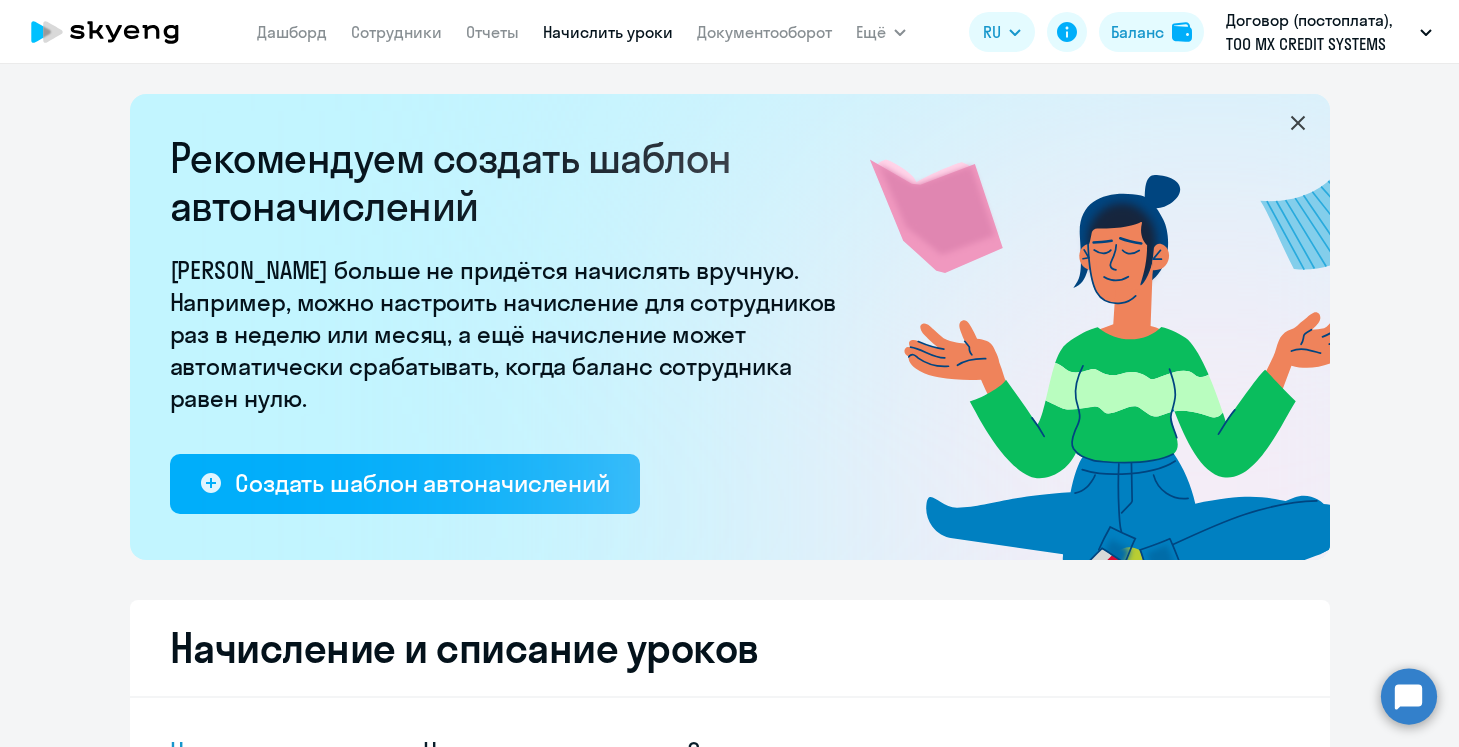 select on "10" 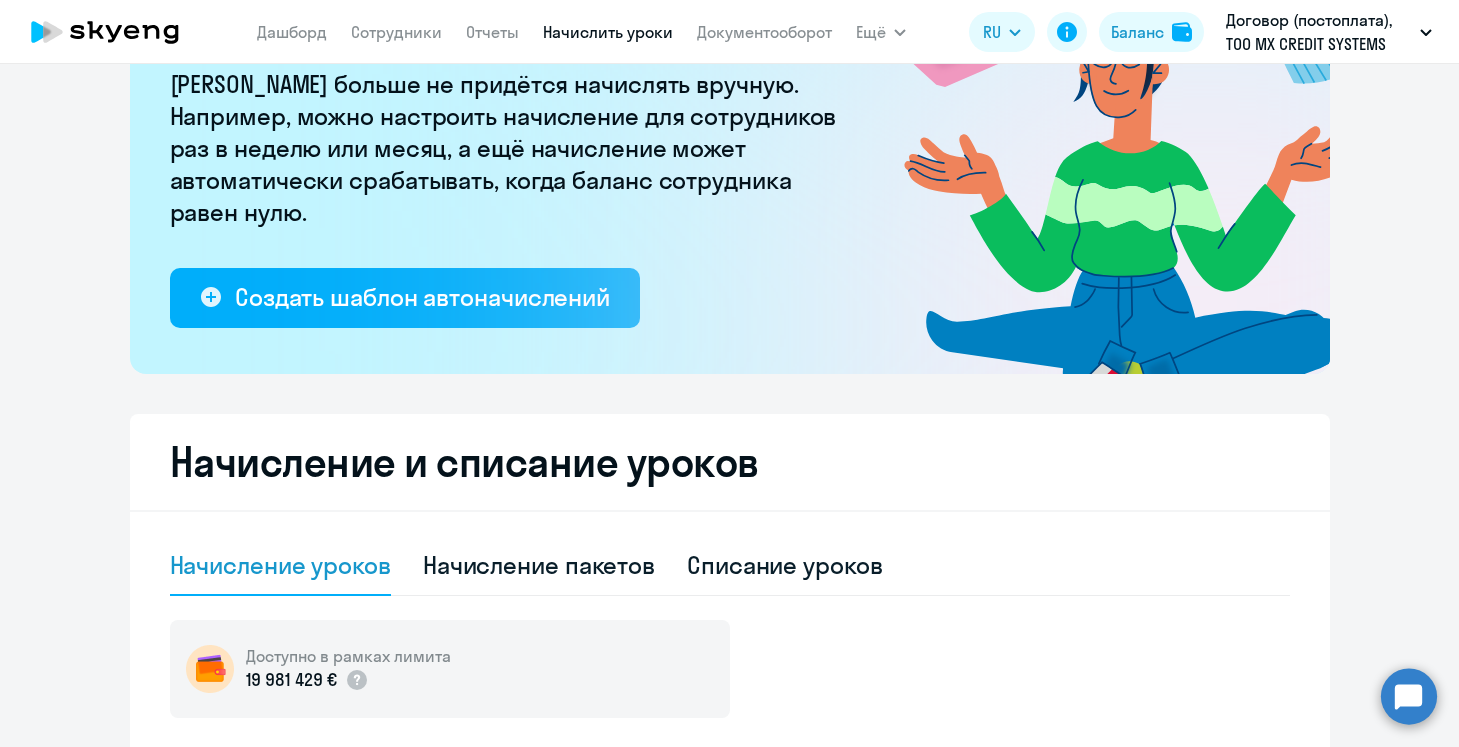 scroll, scrollTop: 149, scrollLeft: 0, axis: vertical 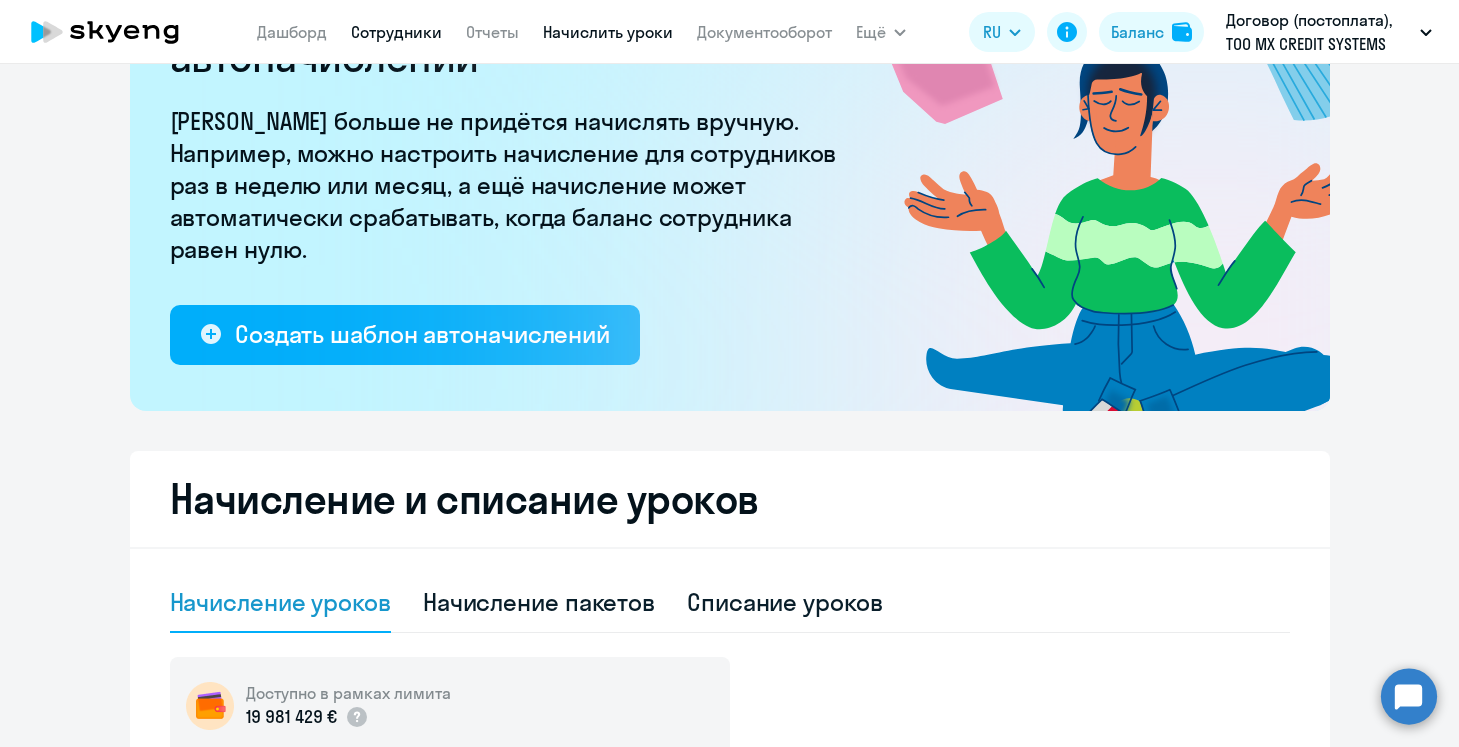 click on "Сотрудники" at bounding box center [396, 32] 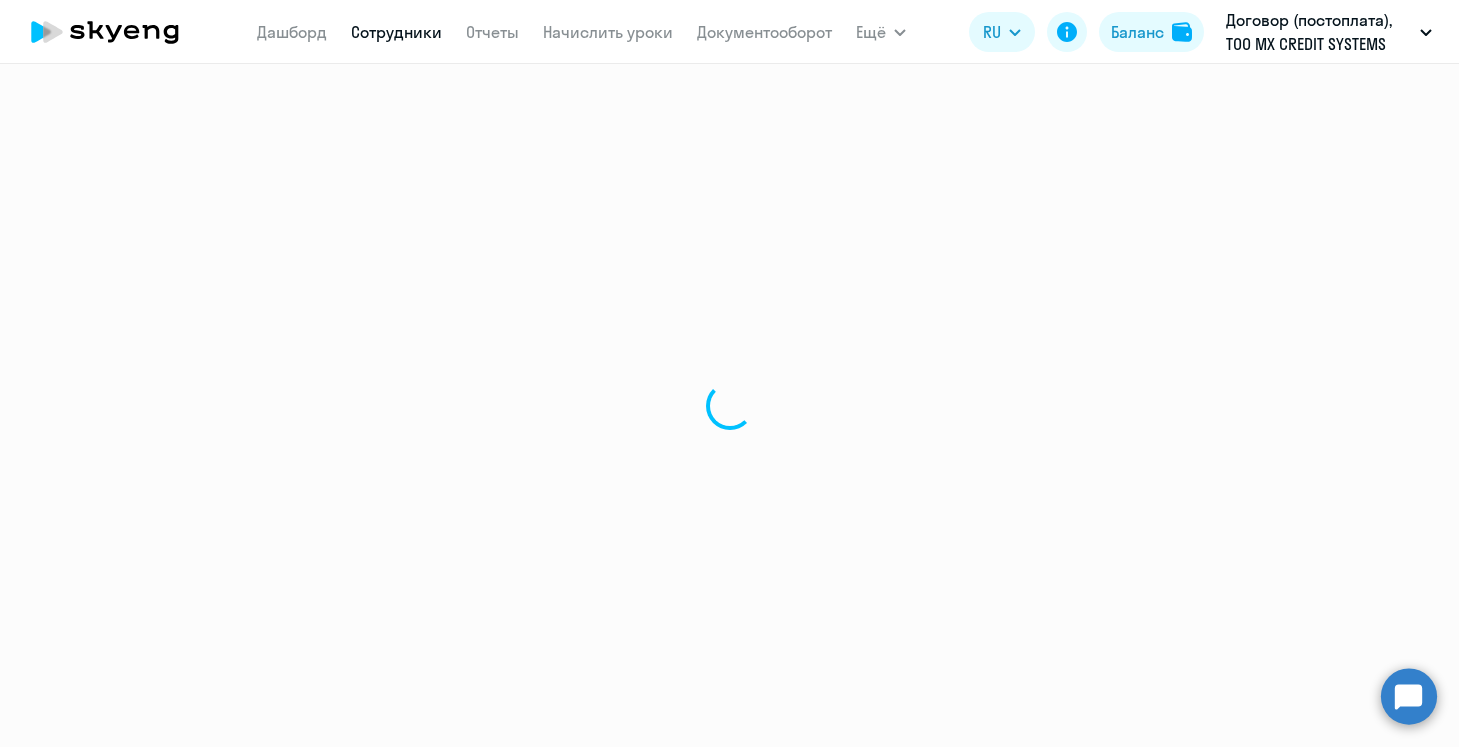 select on "30" 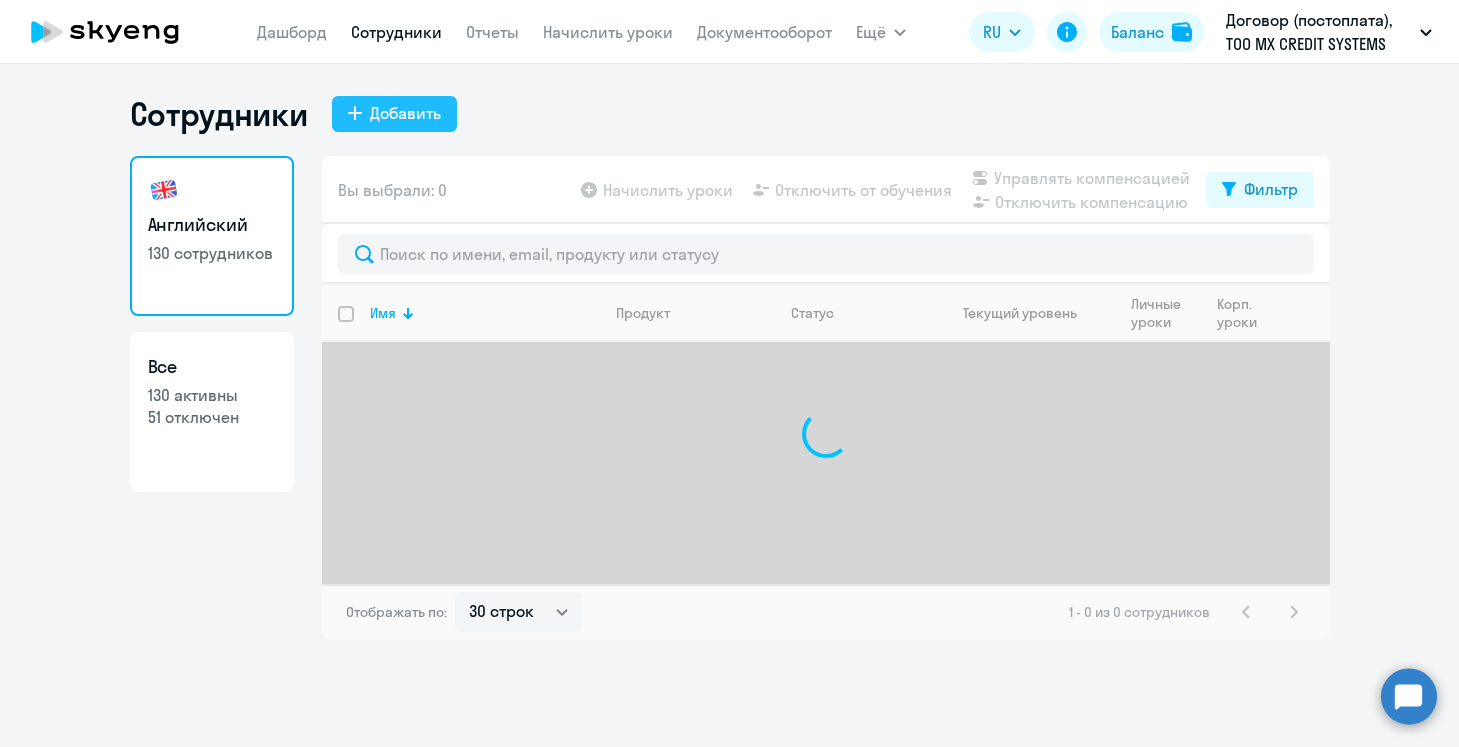 click on "Добавить" 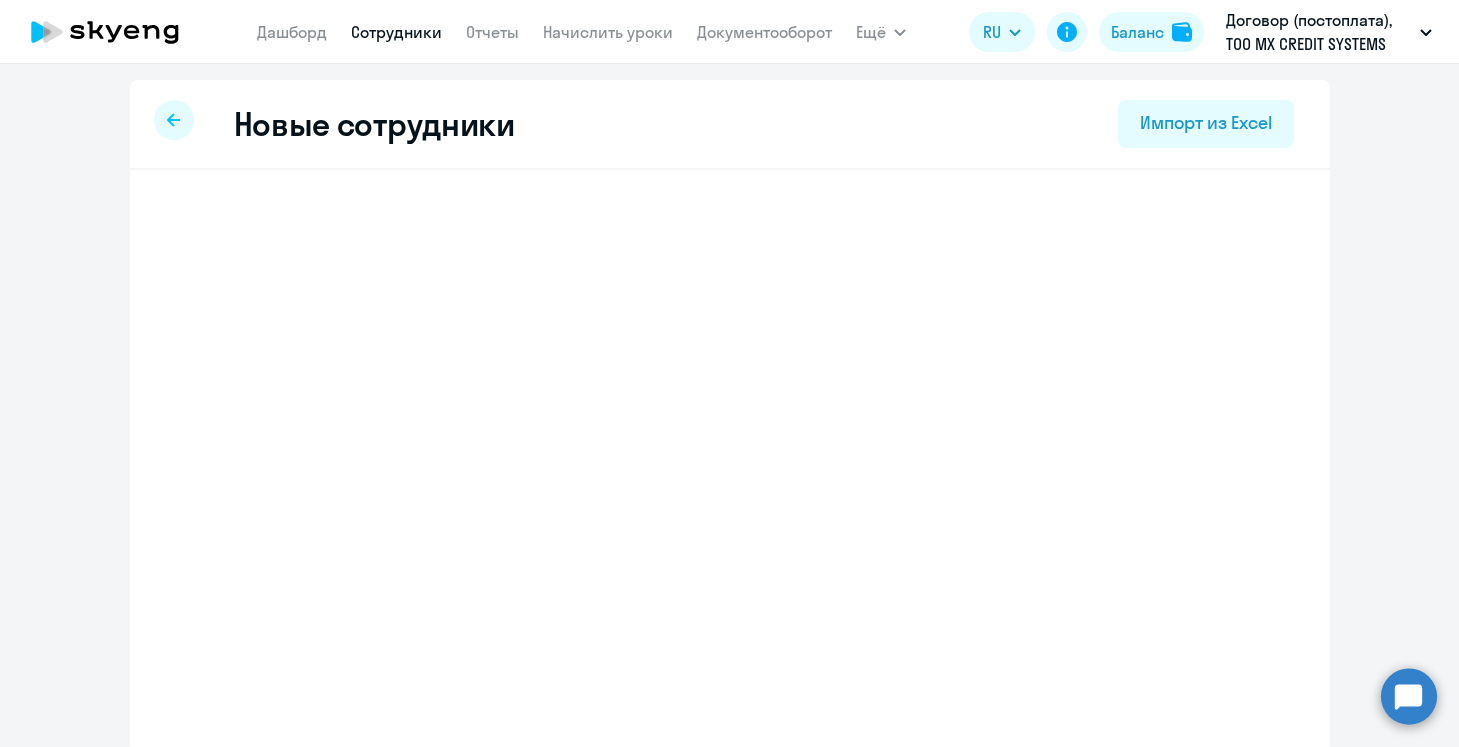 select on "english_adult_not_native_speaker" 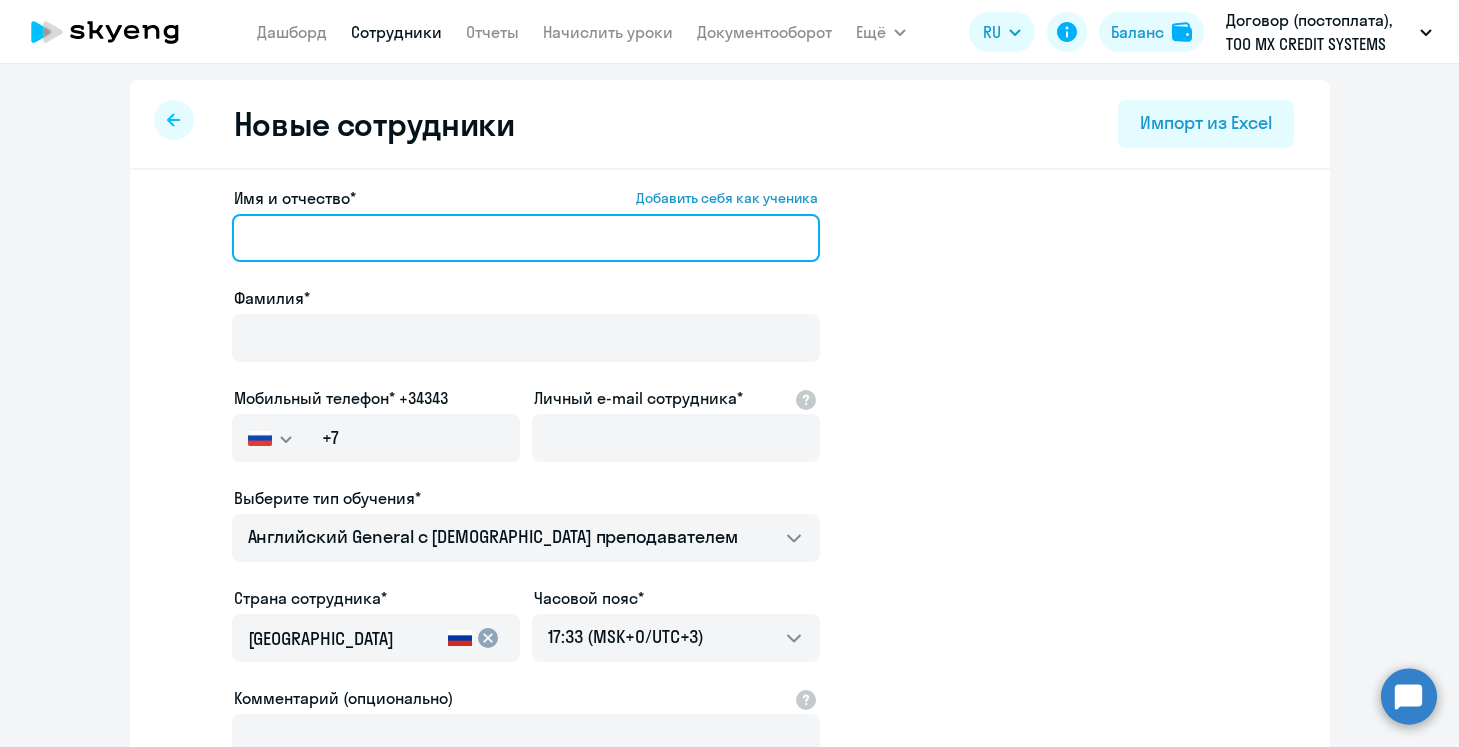 click on "Имя и отчество*  Добавить себя как ученика" at bounding box center [526, 238] 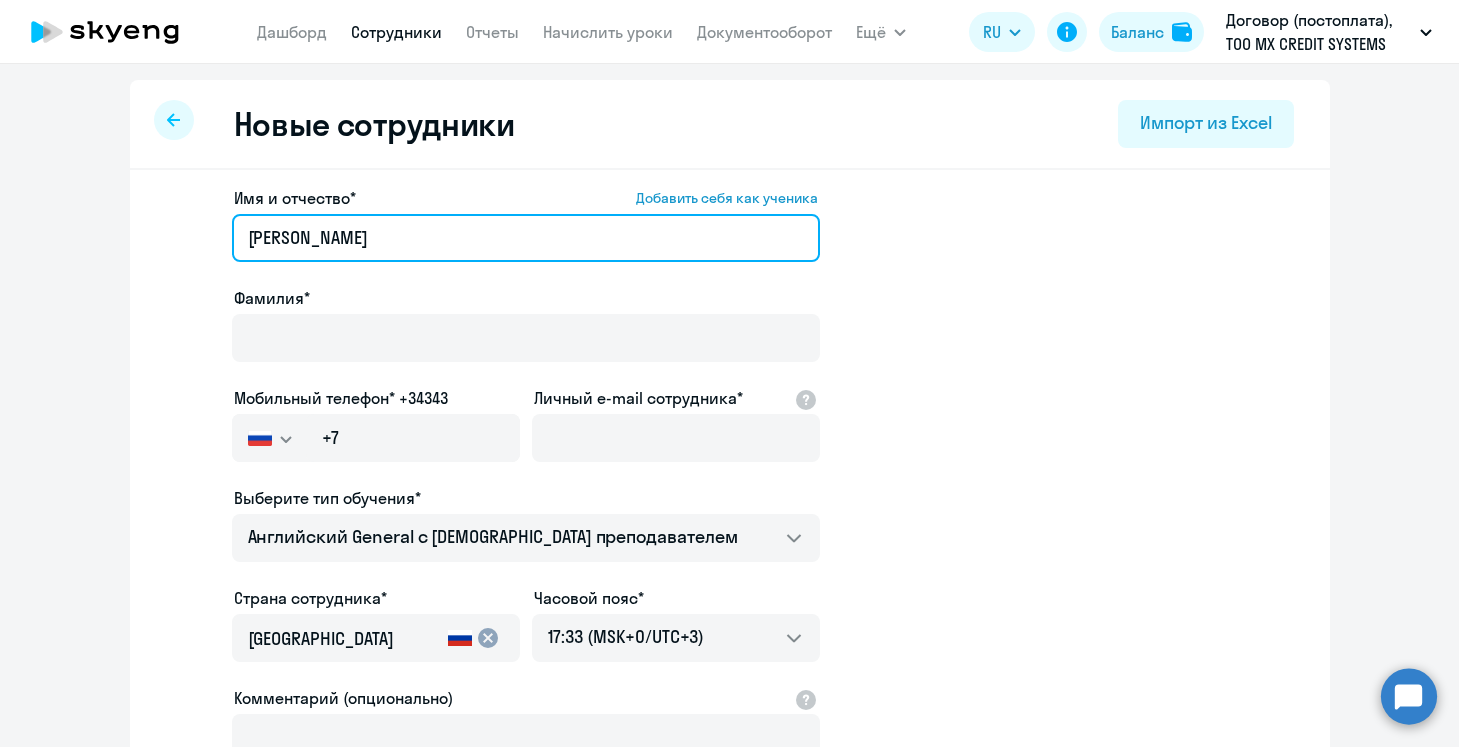 click on "[PERSON_NAME]" at bounding box center [526, 238] 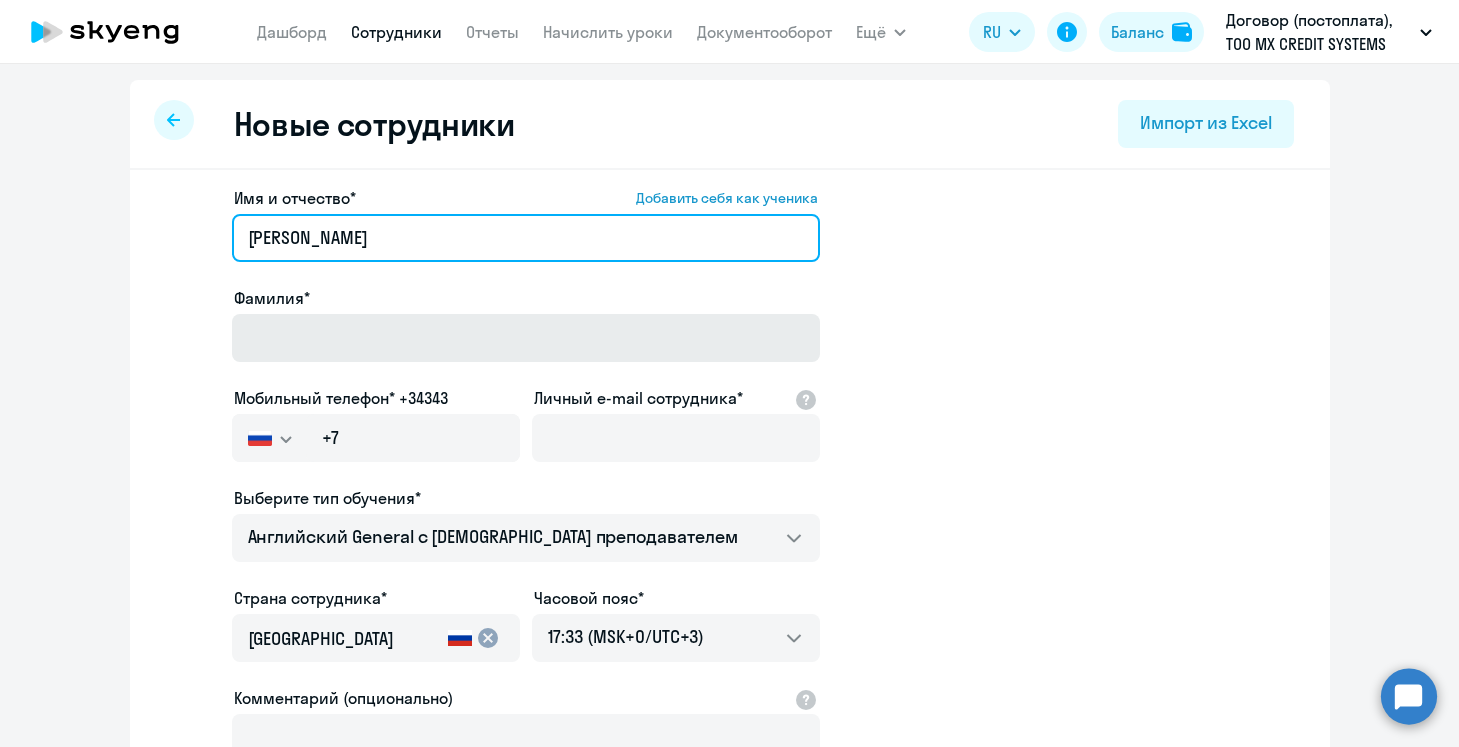 type on "[PERSON_NAME]" 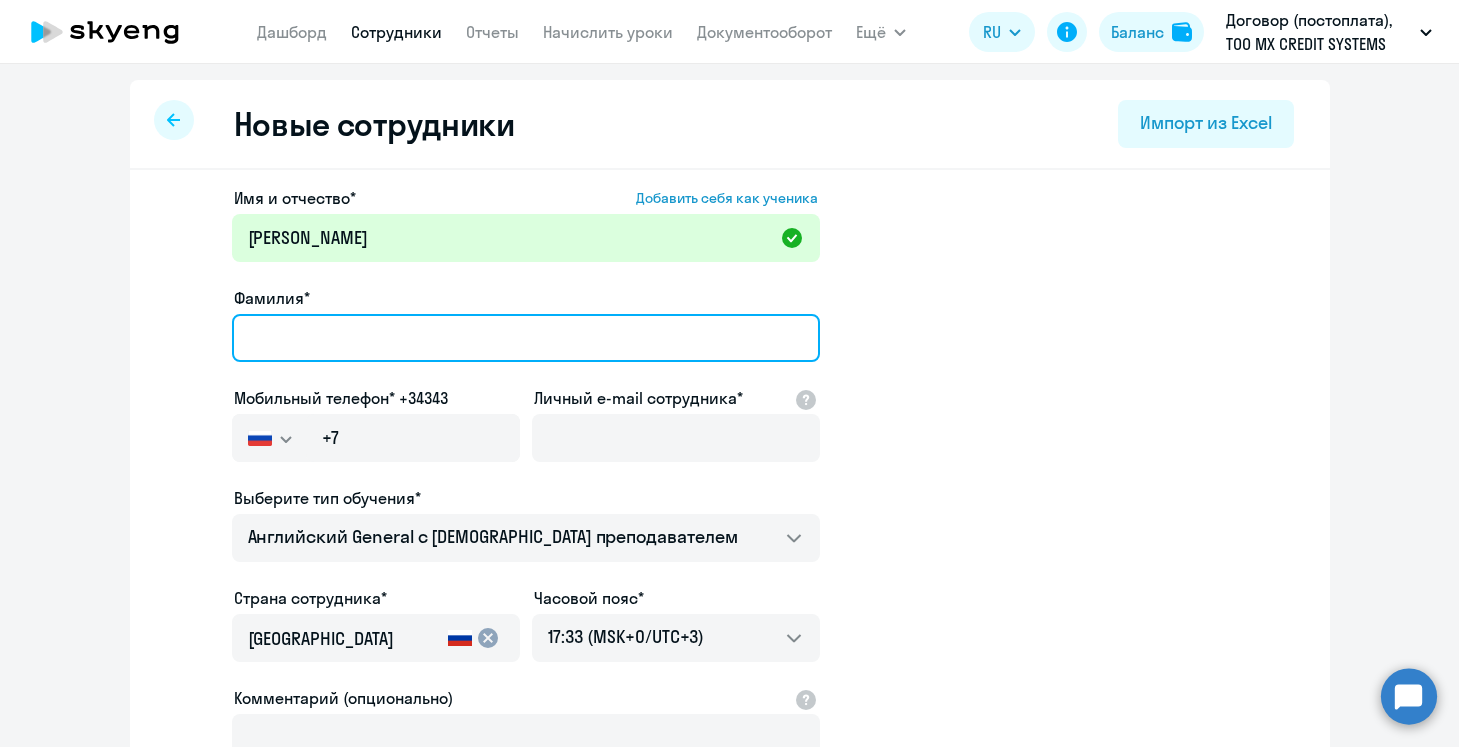 click on "Фамилия*" at bounding box center [526, 338] 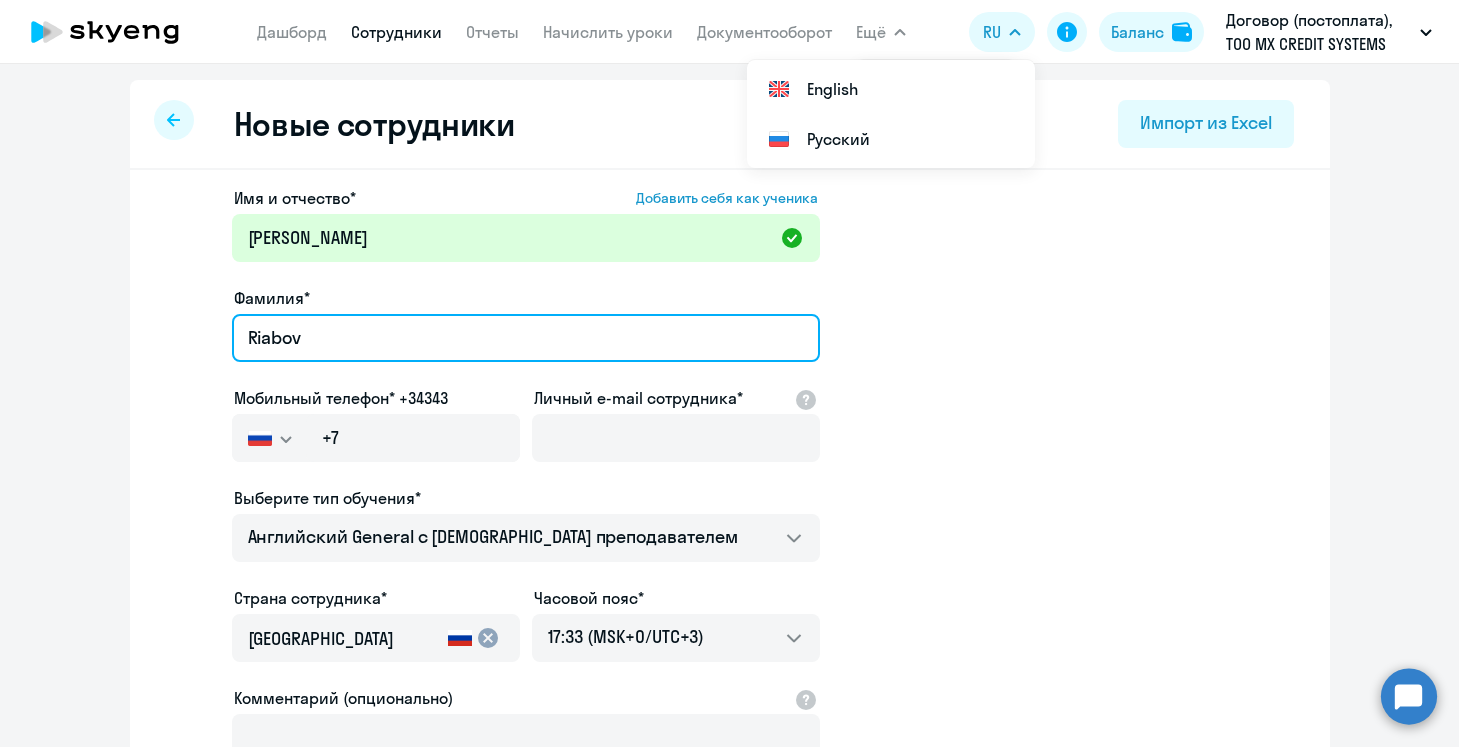 type on "Riabov" 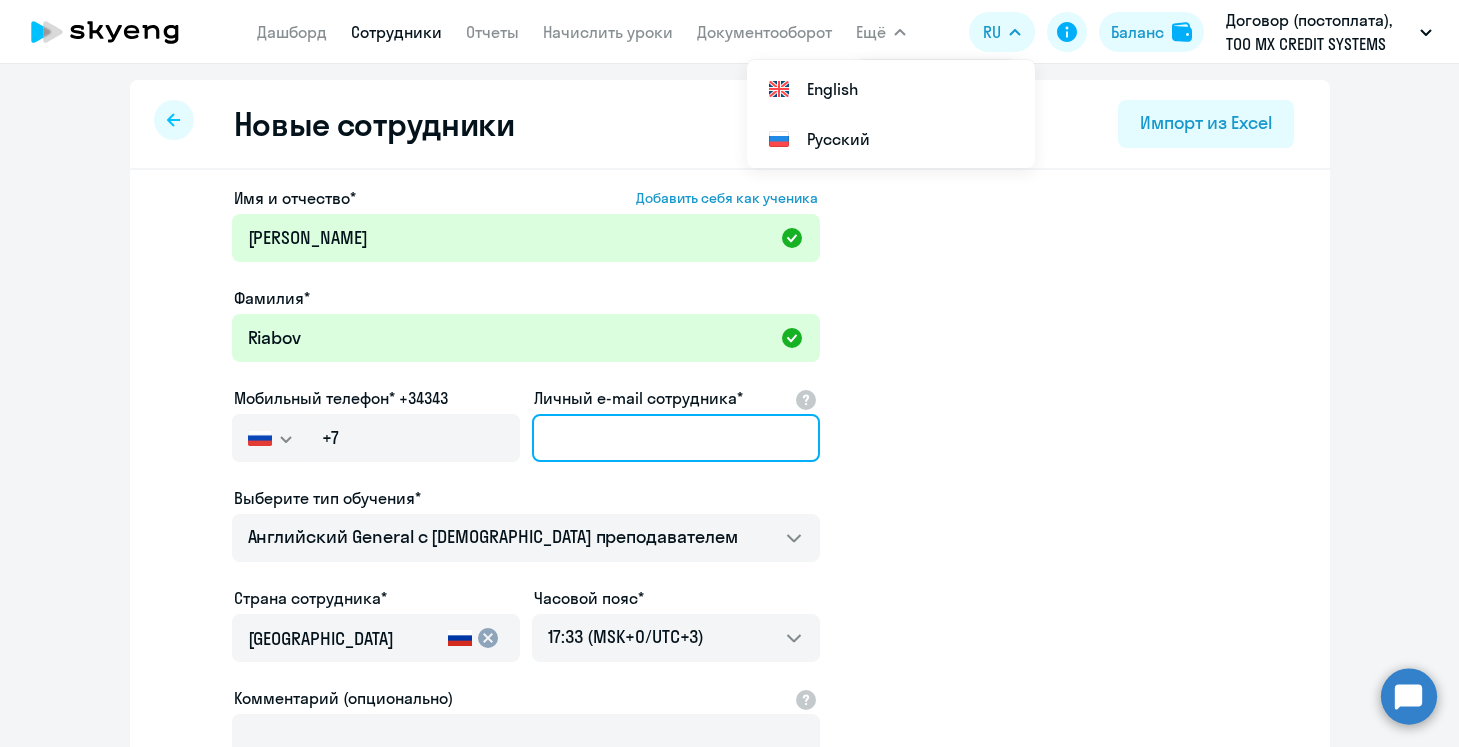 click on "Личный e-mail сотрудника*" at bounding box center [676, 438] 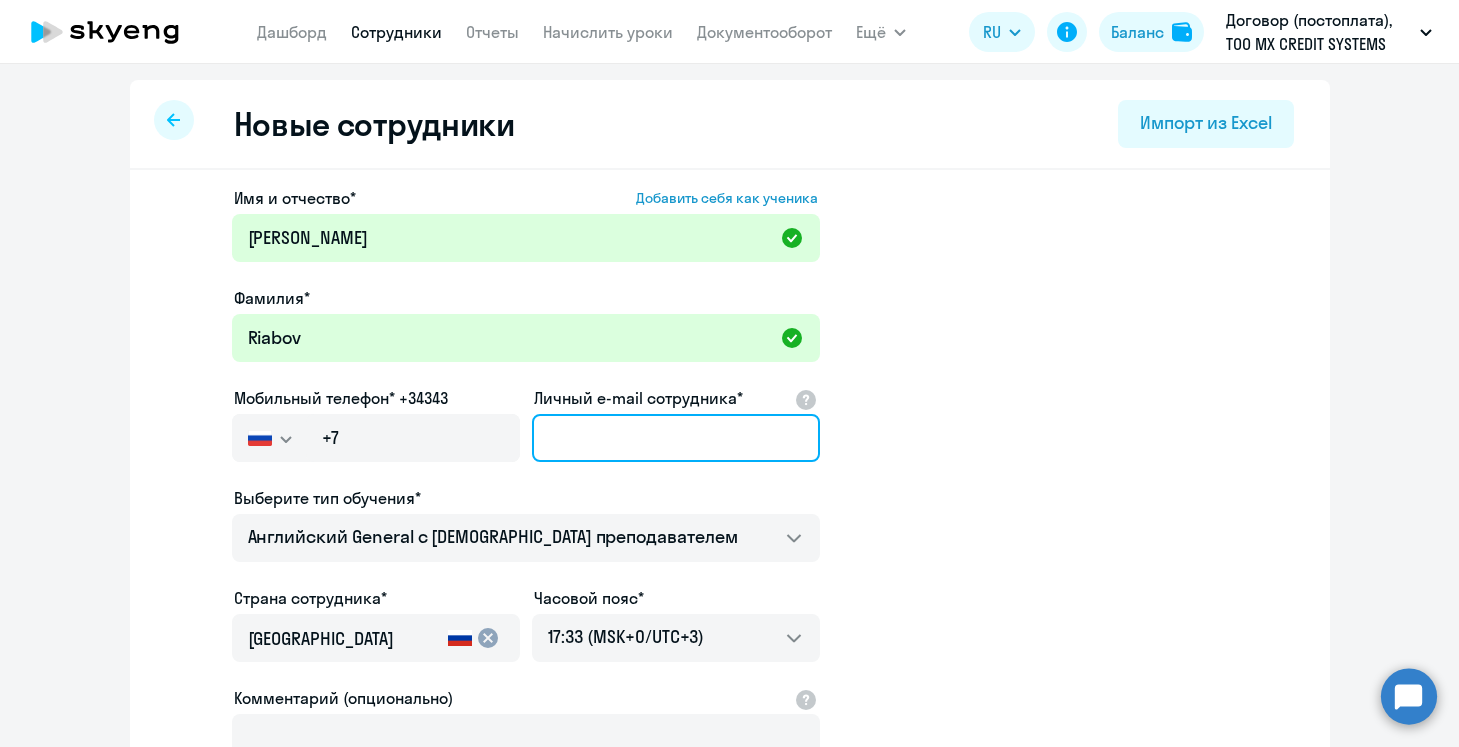 paste on "[PERSON_NAME][EMAIL_ADDRESS][DOMAIN_NAME]" 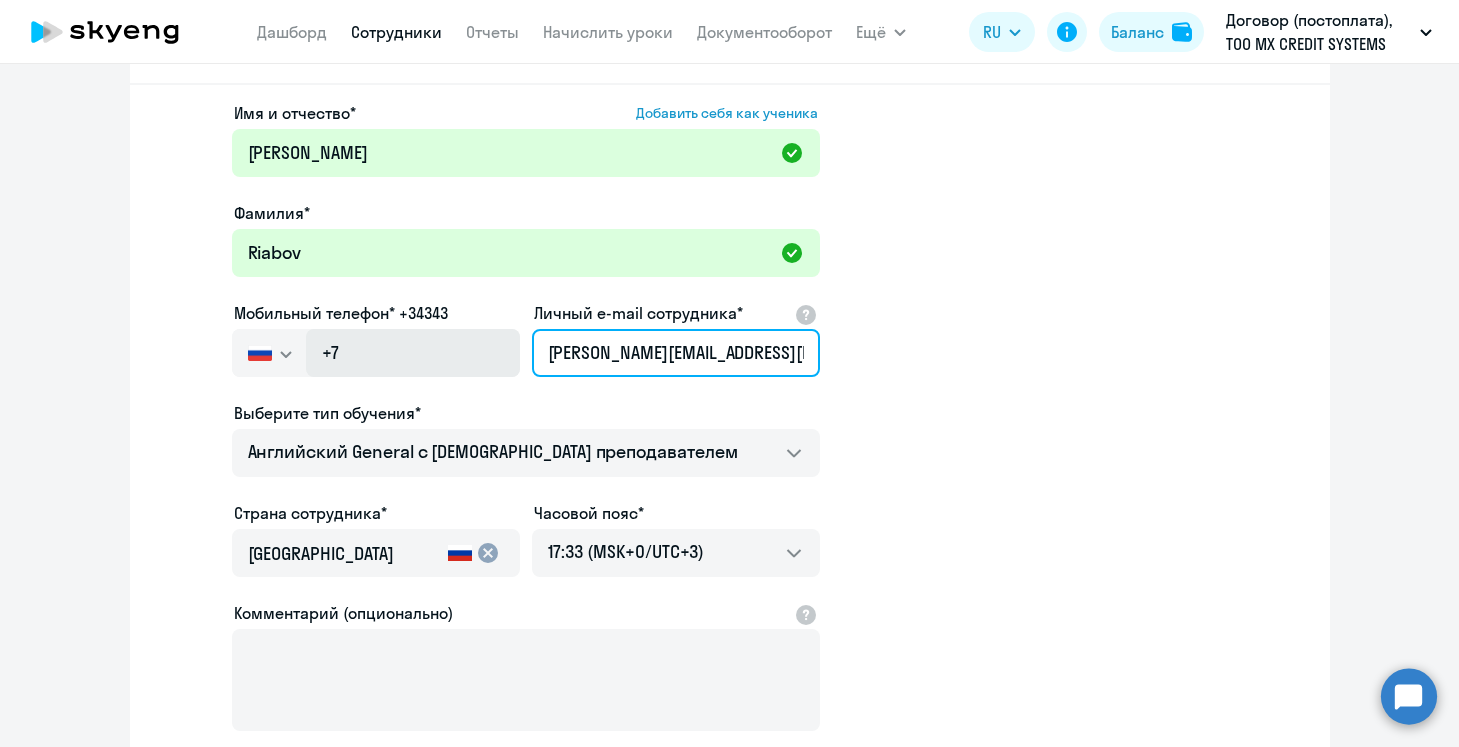 scroll, scrollTop: 87, scrollLeft: 0, axis: vertical 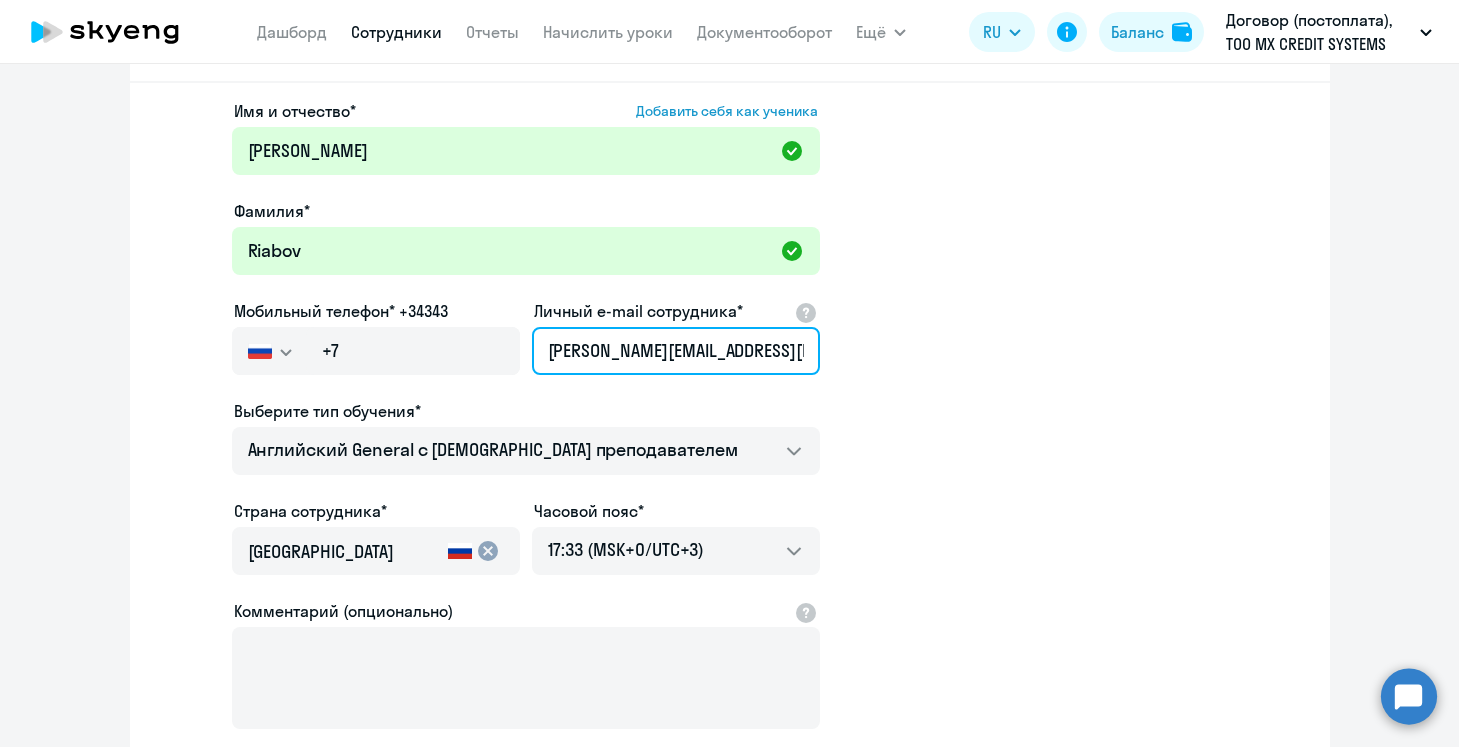 type on "[PERSON_NAME][EMAIL_ADDRESS][DOMAIN_NAME]" 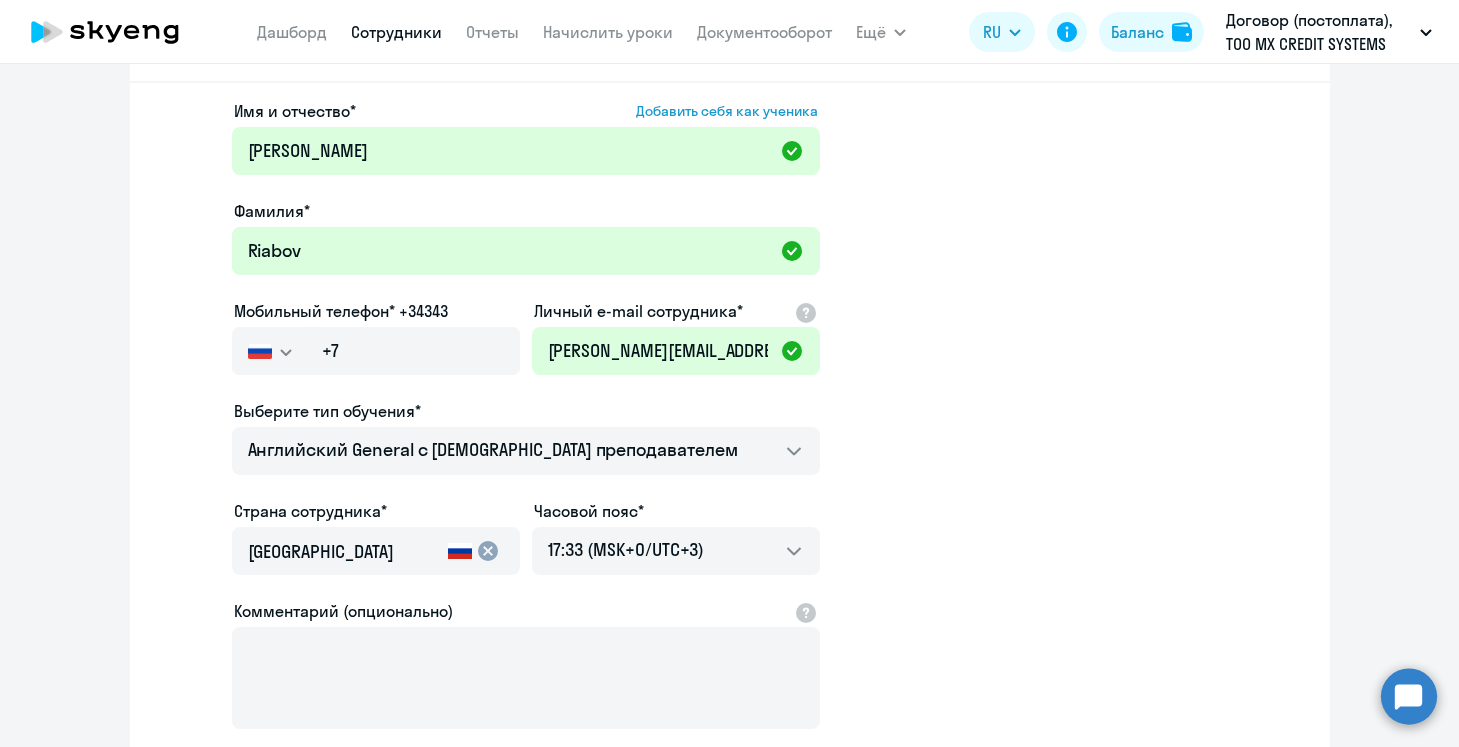 click on "Имя и отчество*  Добавить себя как ученика  [PERSON_NAME]* [PERSON_NAME] телефон* +34343
[GEOGRAPHIC_DATA] +7 [GEOGRAPHIC_DATA] +7 [GEOGRAPHIC_DATA] +380 [GEOGRAPHIC_DATA] ([GEOGRAPHIC_DATA]) +375 [GEOGRAPHIC_DATA] +61 [GEOGRAPHIC_DATA] +43 [GEOGRAPHIC_DATA] +994 [GEOGRAPHIC_DATA] +355 [GEOGRAPHIC_DATA] +213 [GEOGRAPHIC_DATA] +1(264) [GEOGRAPHIC_DATA] +244 [GEOGRAPHIC_DATA] +376 [GEOGRAPHIC_DATA] и [GEOGRAPHIC_DATA] +1(268) [GEOGRAPHIC_DATA] +54 [GEOGRAPHIC_DATA] +374 [GEOGRAPHIC_DATA] +297 [GEOGRAPHIC_DATA] +93 [GEOGRAPHIC_DATA] +1(242) [GEOGRAPHIC_DATA] +880 [GEOGRAPHIC_DATA] +1(246) [GEOGRAPHIC_DATA] +973 Белиз +501 Бельгия +32 [GEOGRAPHIC_DATA] +229 [GEOGRAPHIC_DATA] +1(441) [GEOGRAPHIC_DATA] ([GEOGRAPHIC_DATA]) +95 [GEOGRAPHIC_DATA] +359 [GEOGRAPHIC_DATA] +591 [GEOGRAPHIC_DATA], [GEOGRAPHIC_DATA] и [GEOGRAPHIC_DATA] +599 [GEOGRAPHIC_DATA] +387 [GEOGRAPHIC_DATA] +267 [GEOGRAPHIC_DATA] +55 +1(284) [GEOGRAPHIC_DATA] +673 +44" 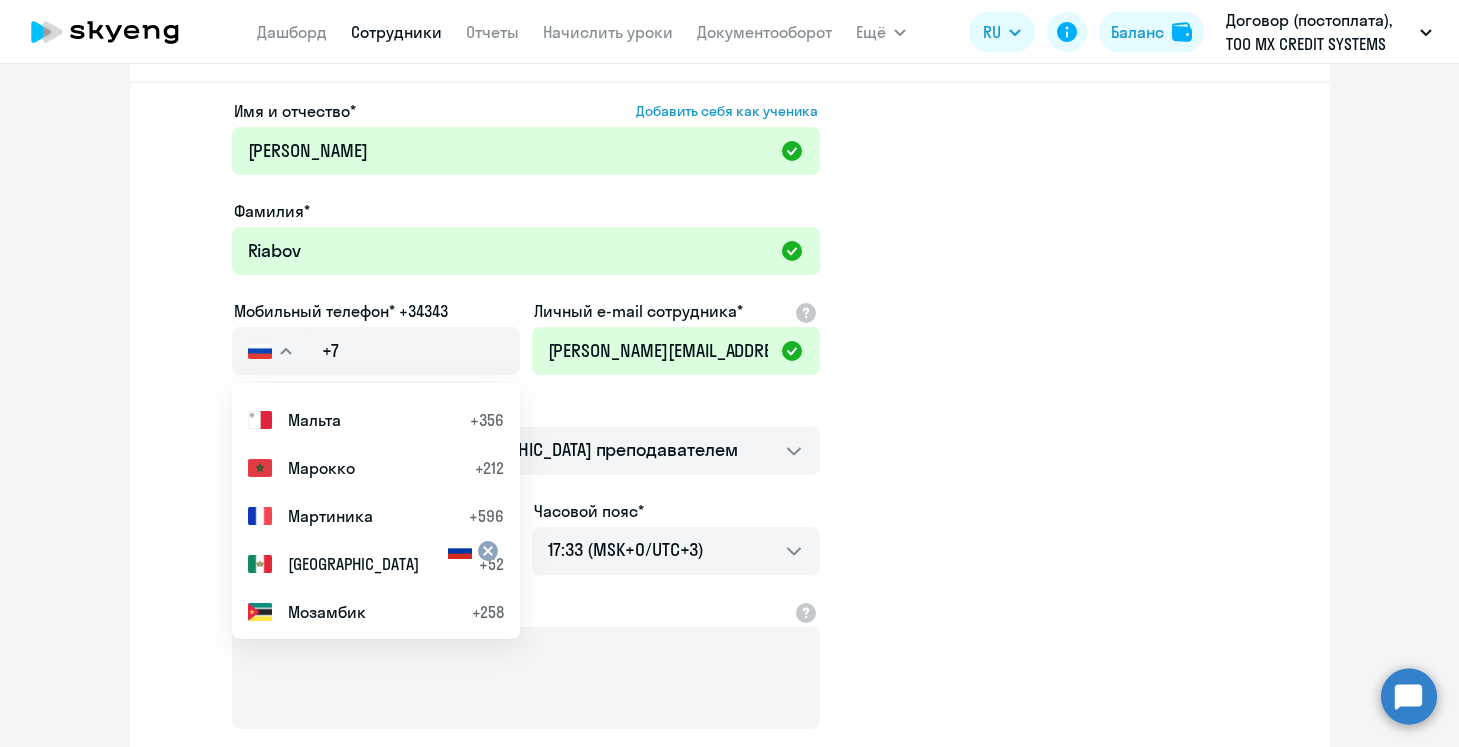 scroll, scrollTop: 5711, scrollLeft: 0, axis: vertical 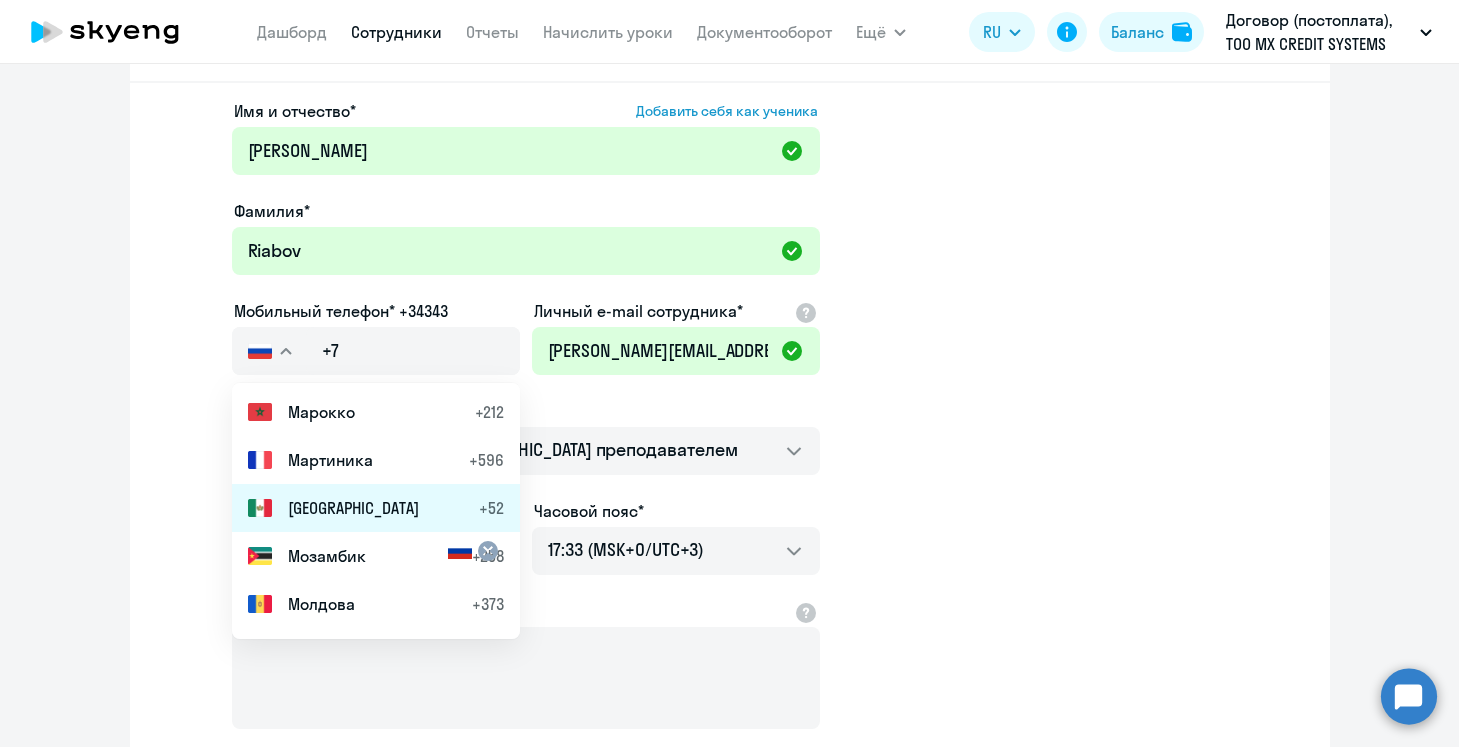 click on "[GEOGRAPHIC_DATA]" 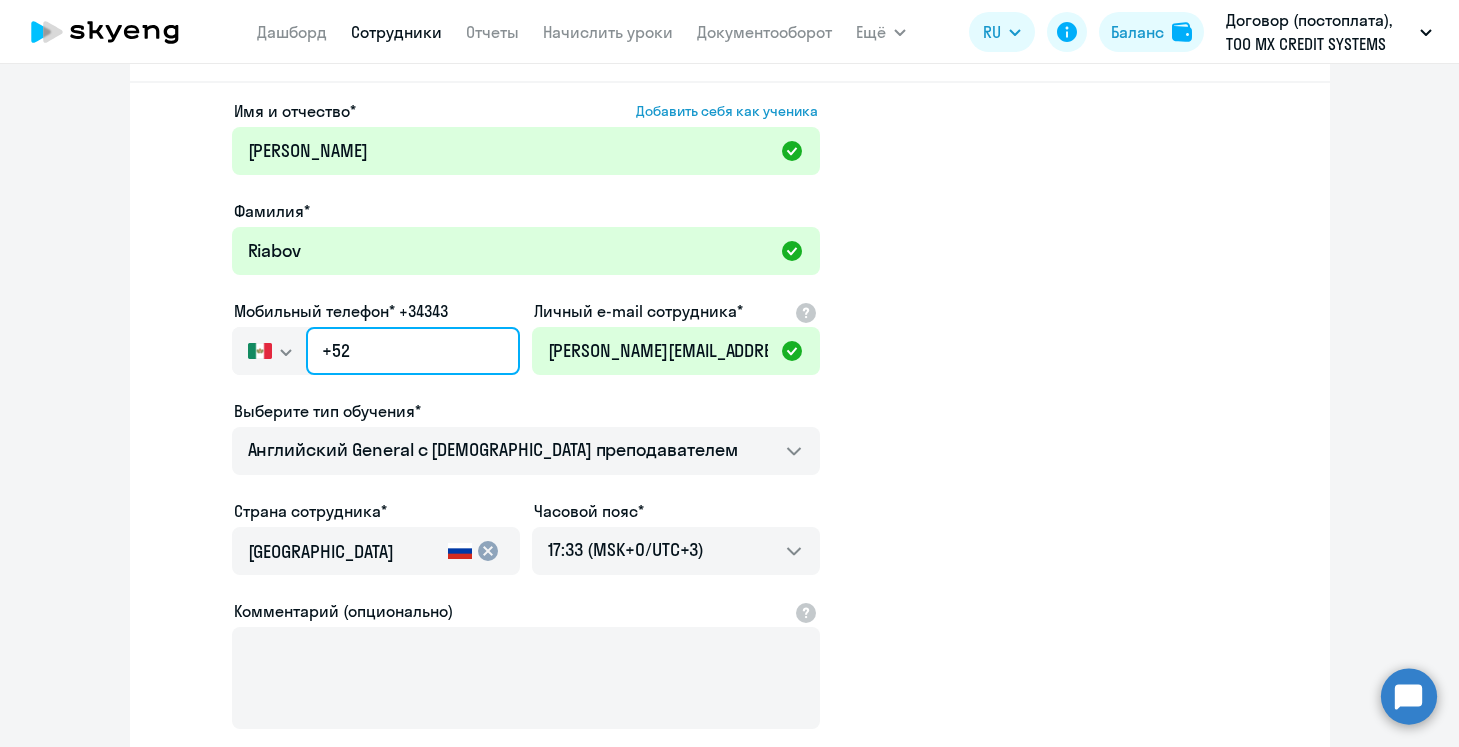 click on "+52" 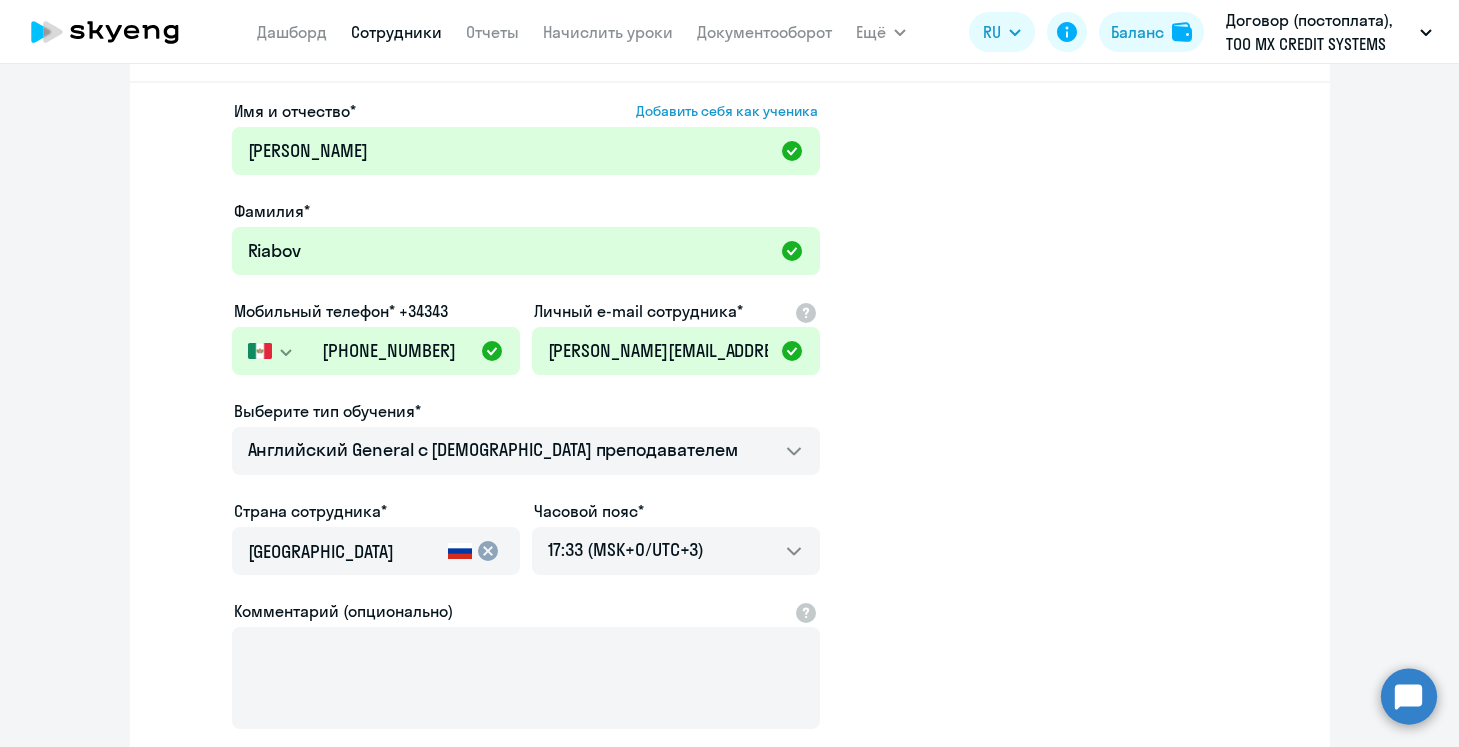 click on "Имя и отчество*  Добавить себя как ученика  [PERSON_NAME]* [PERSON_NAME] телефон* +34343
[GEOGRAPHIC_DATA] +7 [GEOGRAPHIC_DATA] +7 [GEOGRAPHIC_DATA] +380 [GEOGRAPHIC_DATA] ([GEOGRAPHIC_DATA]) +375 [GEOGRAPHIC_DATA] +61 [GEOGRAPHIC_DATA] +43 [GEOGRAPHIC_DATA] +994 [GEOGRAPHIC_DATA] +355 [GEOGRAPHIC_DATA] +213 [GEOGRAPHIC_DATA] +1(264) [GEOGRAPHIC_DATA] +244 [GEOGRAPHIC_DATA] +376 [GEOGRAPHIC_DATA] и [GEOGRAPHIC_DATA] +1(268) [GEOGRAPHIC_DATA] +54 [GEOGRAPHIC_DATA] +374 [GEOGRAPHIC_DATA] +297 [GEOGRAPHIC_DATA] +93 [GEOGRAPHIC_DATA] +1(242) [GEOGRAPHIC_DATA] +880 [GEOGRAPHIC_DATA] +1(246) [GEOGRAPHIC_DATA] +973 Белиз +501 Бельгия +32 [GEOGRAPHIC_DATA] +229 [GEOGRAPHIC_DATA] +1(441) [GEOGRAPHIC_DATA] ([GEOGRAPHIC_DATA]) +95 [GEOGRAPHIC_DATA] +359 [GEOGRAPHIC_DATA] +591 [GEOGRAPHIC_DATA], [GEOGRAPHIC_DATA] и [GEOGRAPHIC_DATA] +599 [GEOGRAPHIC_DATA] +387 [GEOGRAPHIC_DATA] +267 [GEOGRAPHIC_DATA] +55 +1(284) [GEOGRAPHIC_DATA] +673 +44" 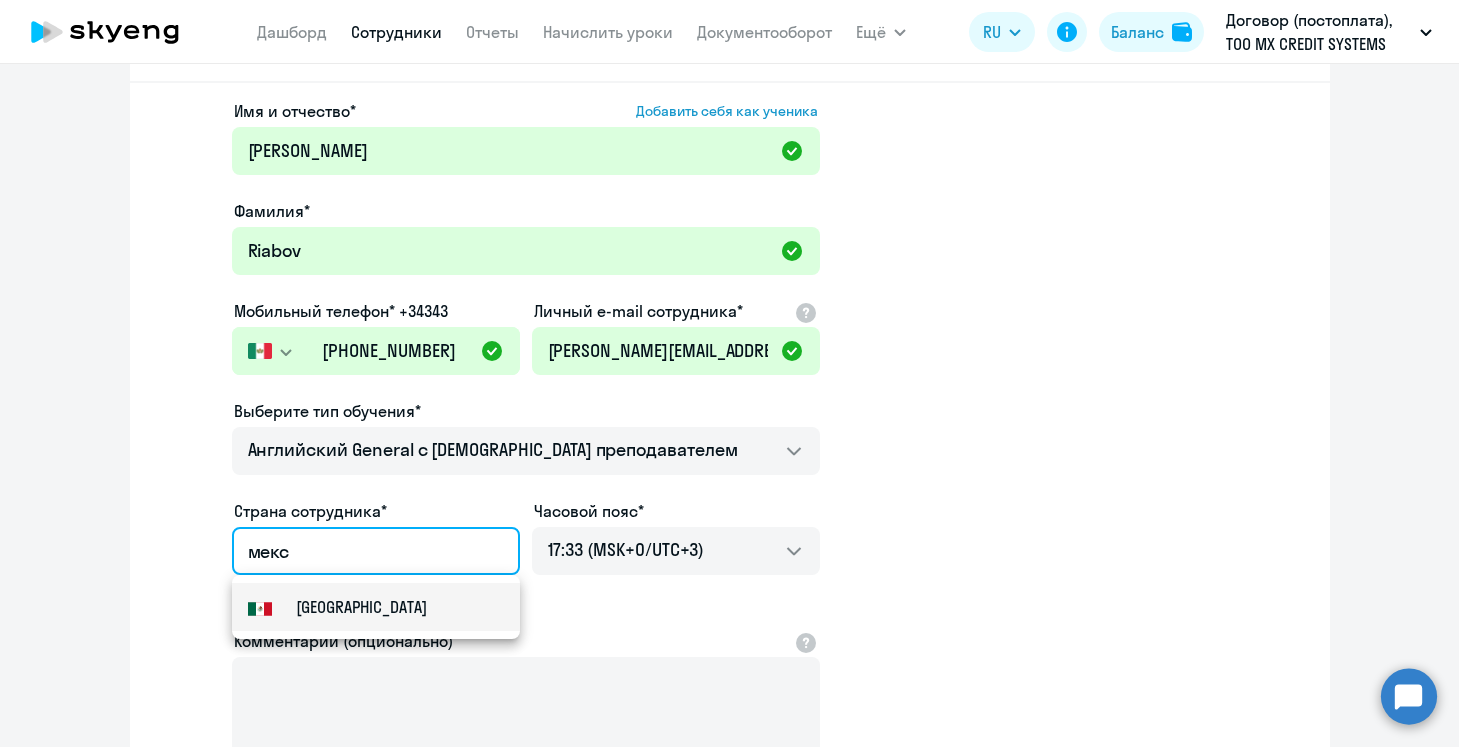 click on "[GEOGRAPHIC_DATA]" at bounding box center (376, 607) 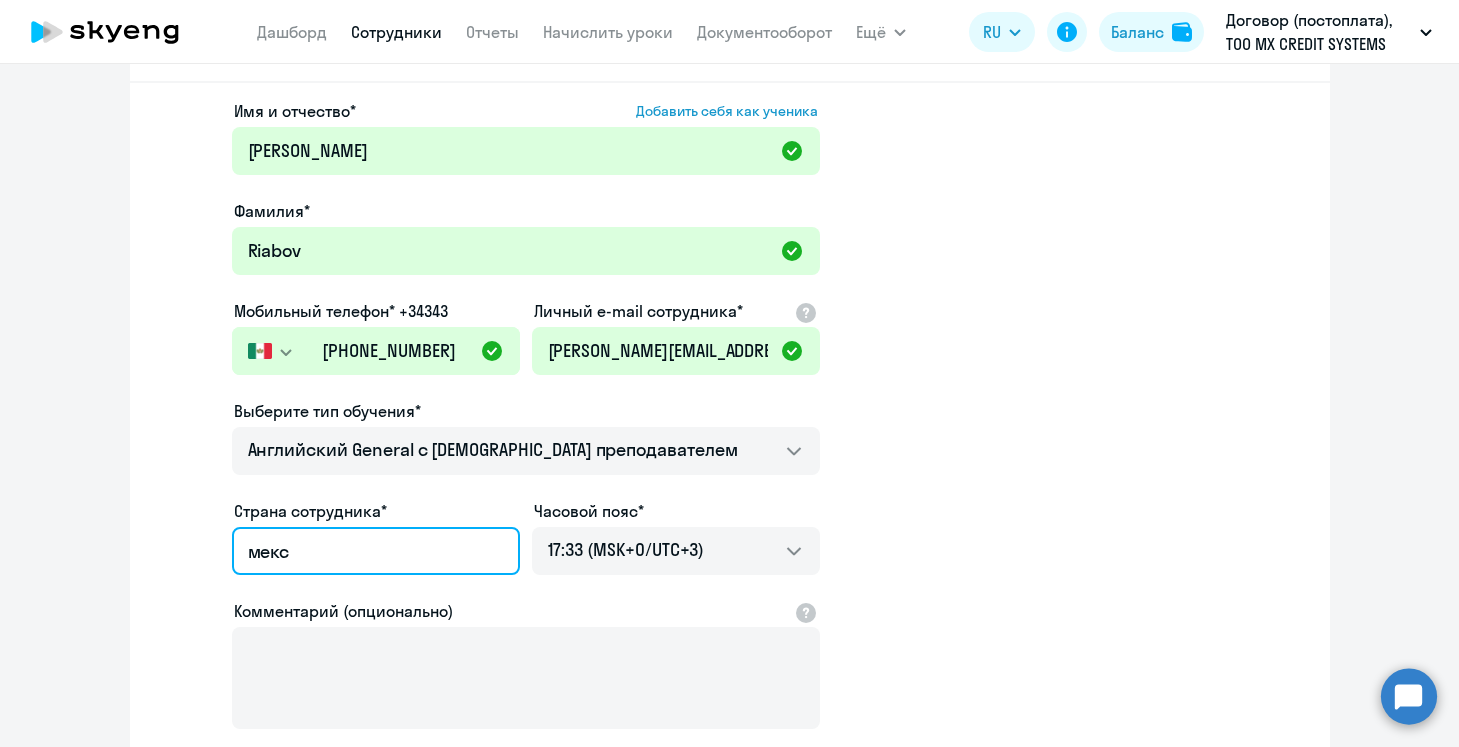 type on "[GEOGRAPHIC_DATA]" 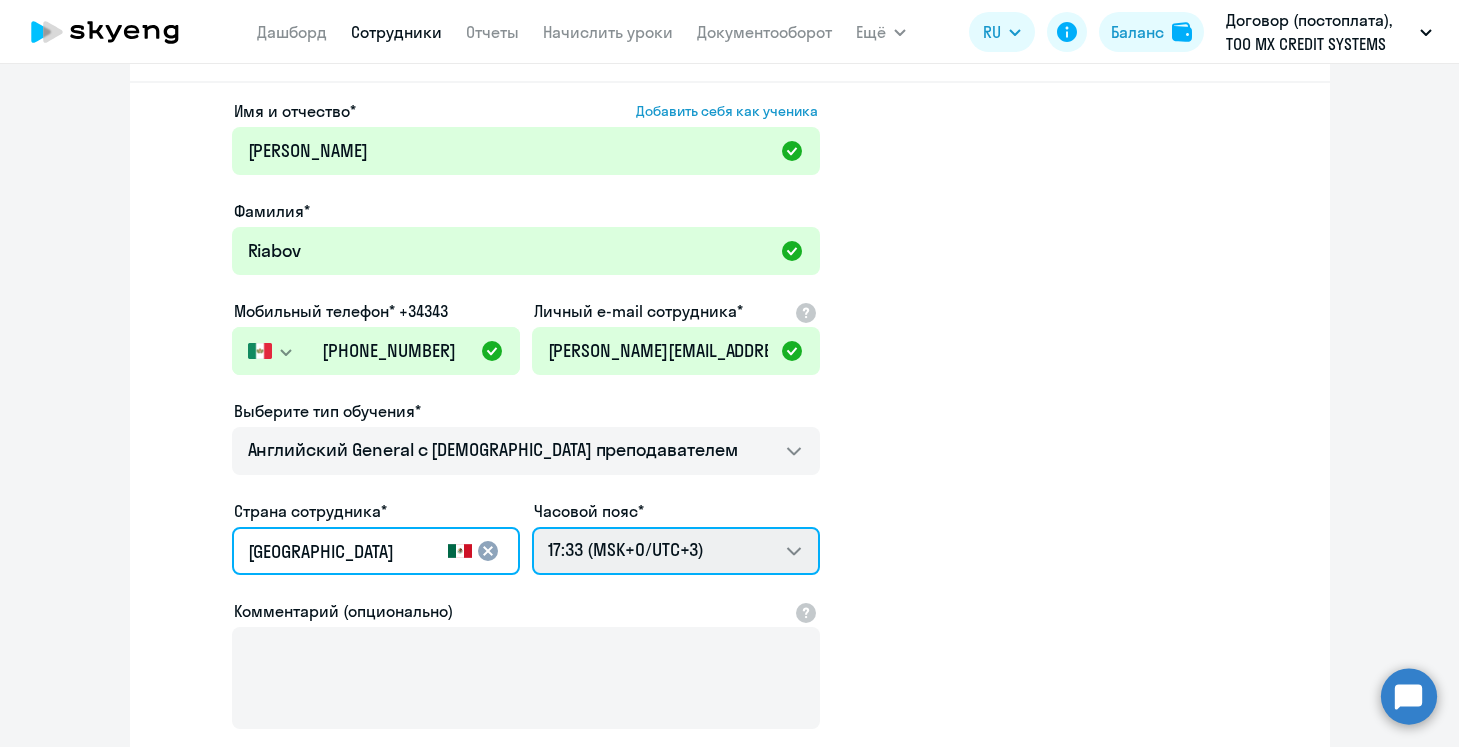click on "03:33 (MSK-14/UTC-11)   04:33 (MSK-13/UTC-10)   05:33 (MSK-12/UTC-9)   06:33 (MSK-11/UTC-8)   07:33 (MSK-10/UTC-7)   08:33 (MSK-9/UTC-6)   09:33 (MSK-8/UTC-5)   10:33 (MSK-7/UTC-4)   11:33 (MSK-6/UTC-3)   12:33 (MSK-5/UTC-2)   13:33 (MSK-4/UTC-1)   14:33 (MSK-3/UTC+0)   15:33 (MSK-2/UTC+1)   16:33 (MSK-1/UTC+2)   17:33 (MSK+0/UTC+3)   18:33 (MSK+1/UTC+4)   19:33 (MSK+2/UTC+5)   20:33 (MSK+3/UTC+6)   21:33 (MSK+4/UTC+7)   22:33 (MSK+5/UTC+8)   23:33 (MSK+6/UTC+9)   00:33 (MSK+7/UTC+10)   01:33 (MSK+8/UTC+11)   02:33 (MSK+9/UTC+12)   03:33 (MSK+10/UTC+13)   04:33 (MSK+11/UTC+14)" at bounding box center (676, 551) 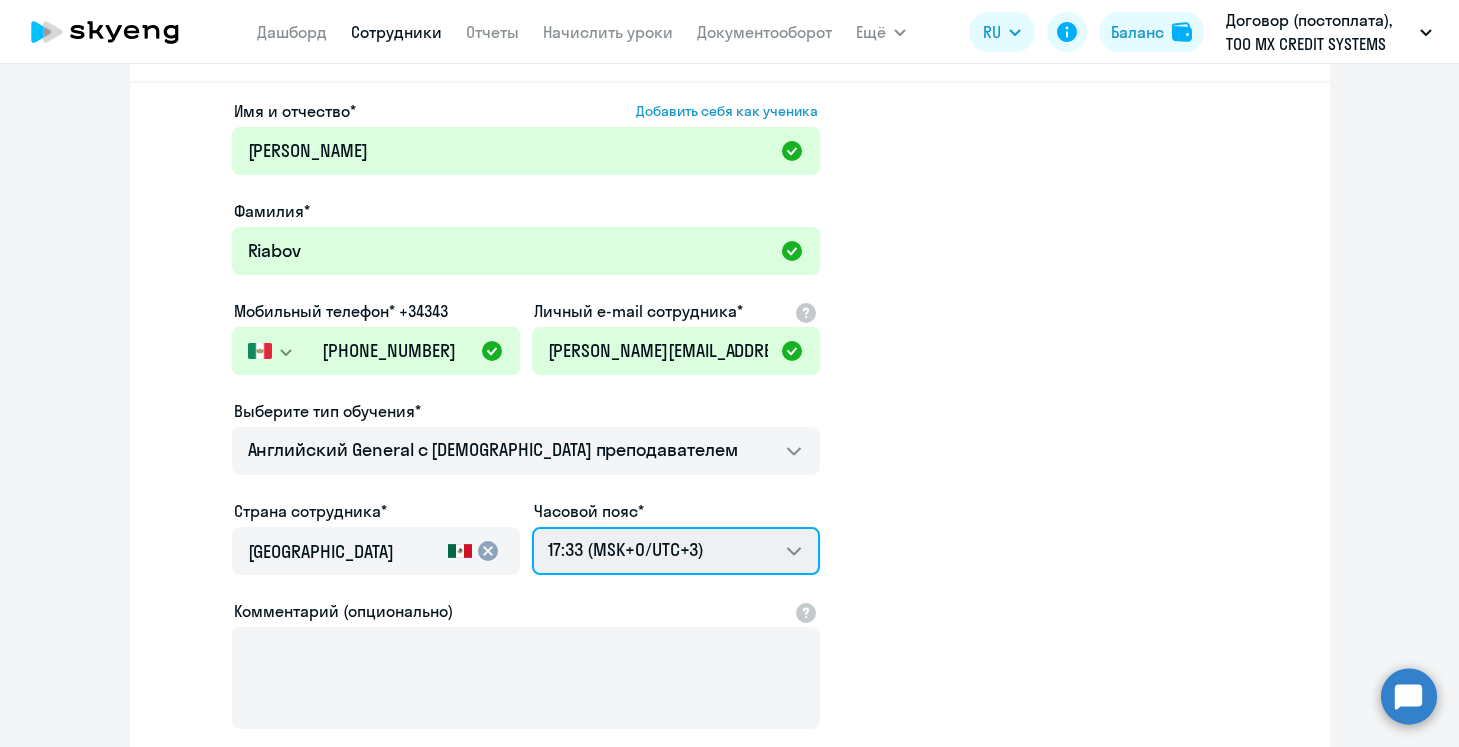 select on "-6" 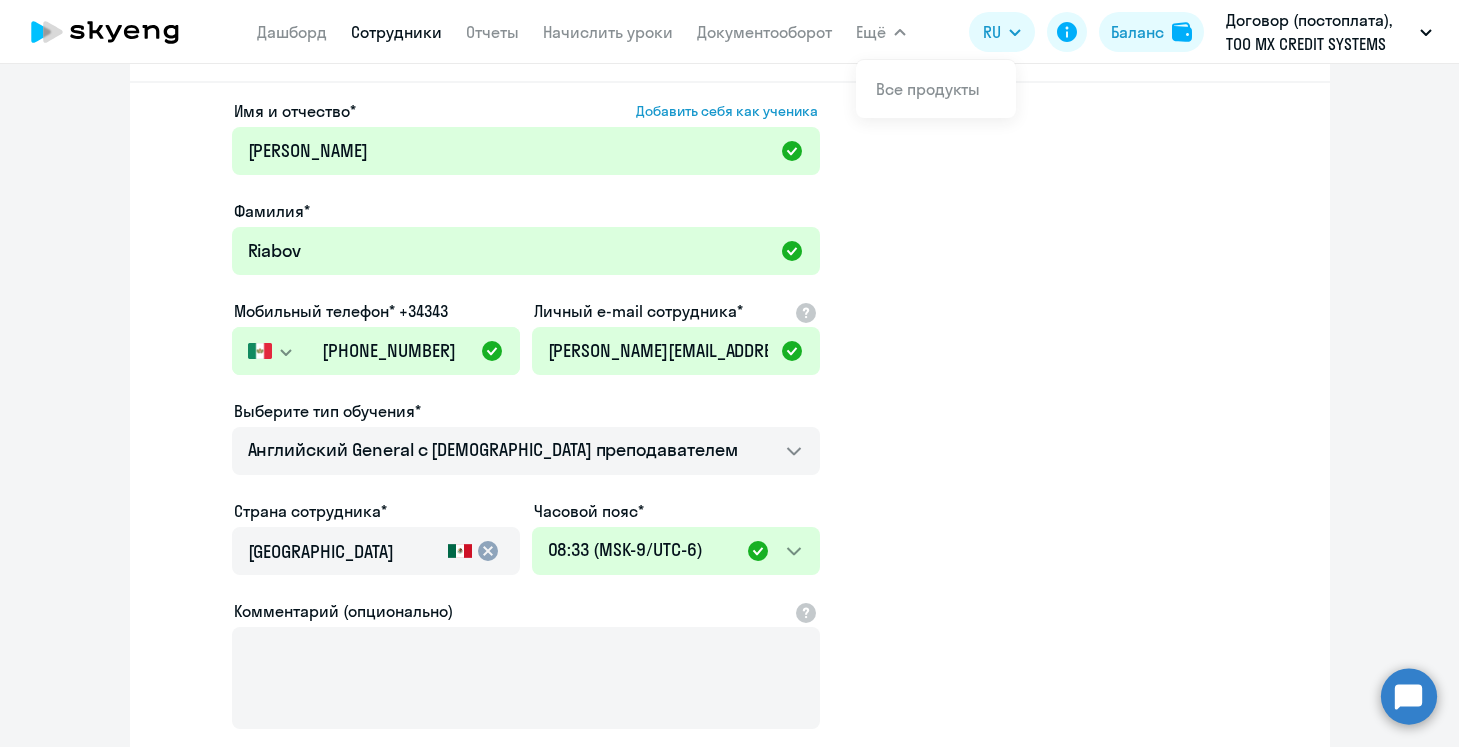 click on "Имя и отчество*  Добавить себя как ученика  [PERSON_NAME]* [PERSON_NAME] телефон* +34343
[GEOGRAPHIC_DATA] +7 [GEOGRAPHIC_DATA] +7 [GEOGRAPHIC_DATA] +380 [GEOGRAPHIC_DATA] ([GEOGRAPHIC_DATA]) +375 [GEOGRAPHIC_DATA] +61 [GEOGRAPHIC_DATA] +43 [GEOGRAPHIC_DATA] +994 [GEOGRAPHIC_DATA] +355 [GEOGRAPHIC_DATA] +213 [GEOGRAPHIC_DATA] +1(264) [GEOGRAPHIC_DATA] +244 [GEOGRAPHIC_DATA] +376 [GEOGRAPHIC_DATA] и [GEOGRAPHIC_DATA] +1(268) [GEOGRAPHIC_DATA] +54 [GEOGRAPHIC_DATA] +374 [GEOGRAPHIC_DATA] +297 [GEOGRAPHIC_DATA] +93 [GEOGRAPHIC_DATA] +1(242) [GEOGRAPHIC_DATA] +880 [GEOGRAPHIC_DATA] +1(246) [GEOGRAPHIC_DATA] +973 Белиз +501 Бельгия +32 [GEOGRAPHIC_DATA] +229 [GEOGRAPHIC_DATA] +1(441) [GEOGRAPHIC_DATA] ([GEOGRAPHIC_DATA]) +95 [GEOGRAPHIC_DATA] +359 [GEOGRAPHIC_DATA] +591 [GEOGRAPHIC_DATA], [GEOGRAPHIC_DATA] и [GEOGRAPHIC_DATA] +599 [GEOGRAPHIC_DATA] +387 [GEOGRAPHIC_DATA] +267 [GEOGRAPHIC_DATA] +55 +1(284) [GEOGRAPHIC_DATA] +673 +44" 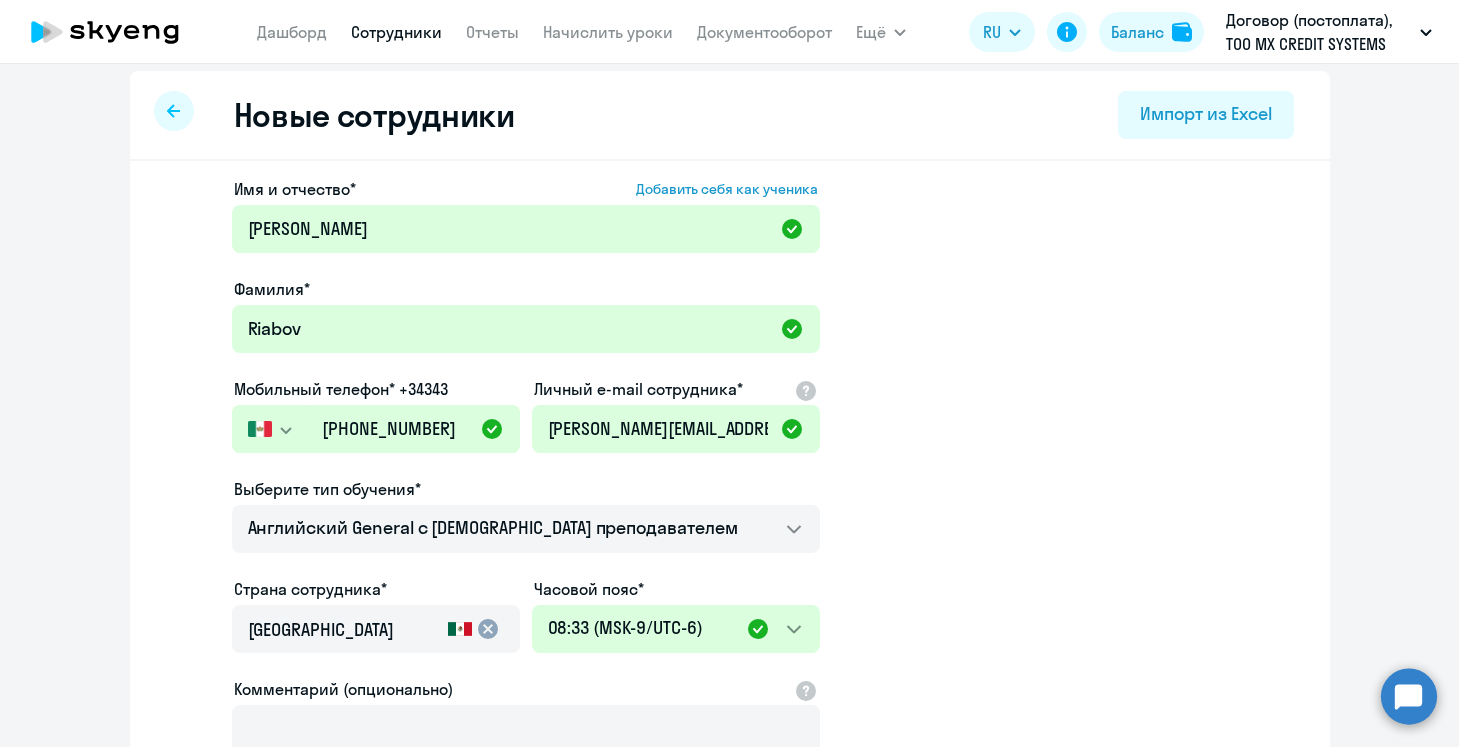scroll, scrollTop: 0, scrollLeft: 0, axis: both 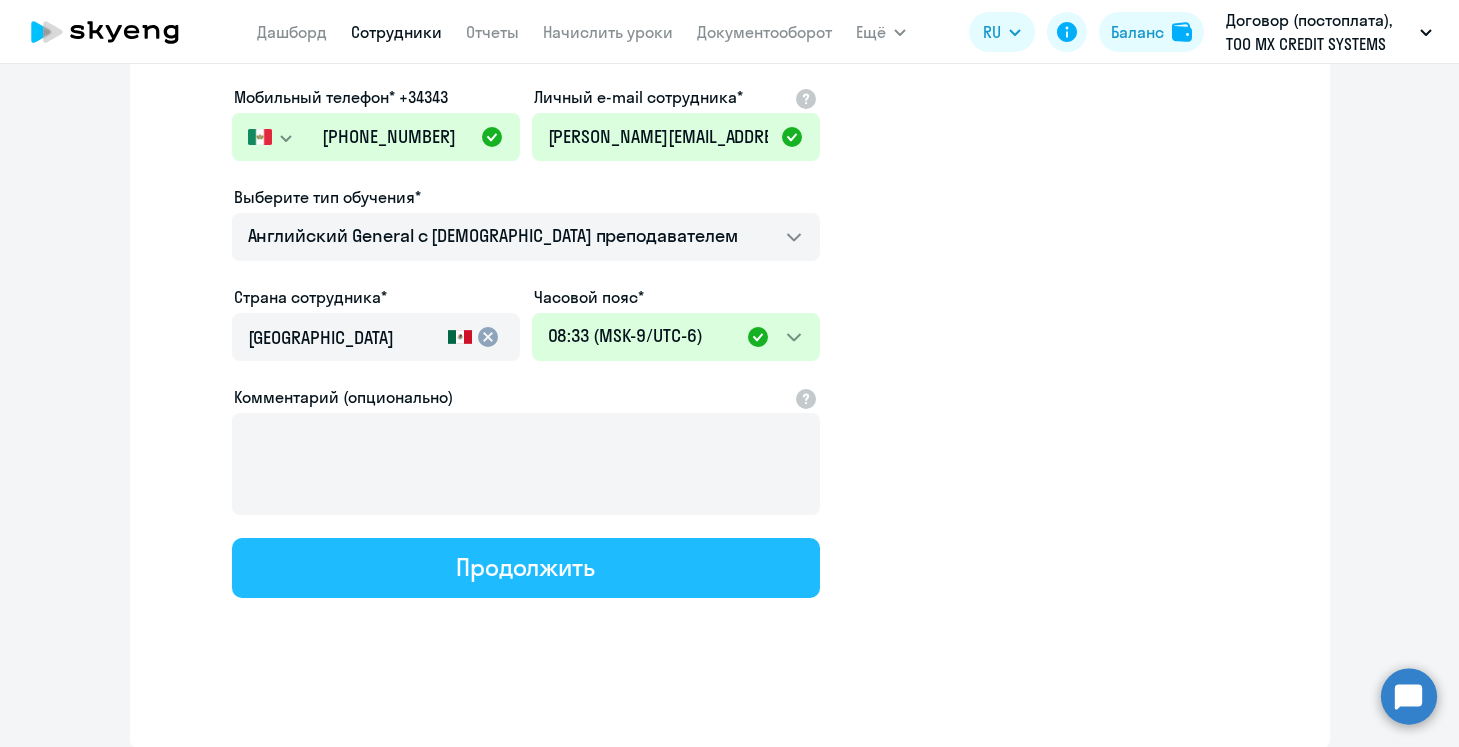 click on "Продолжить" 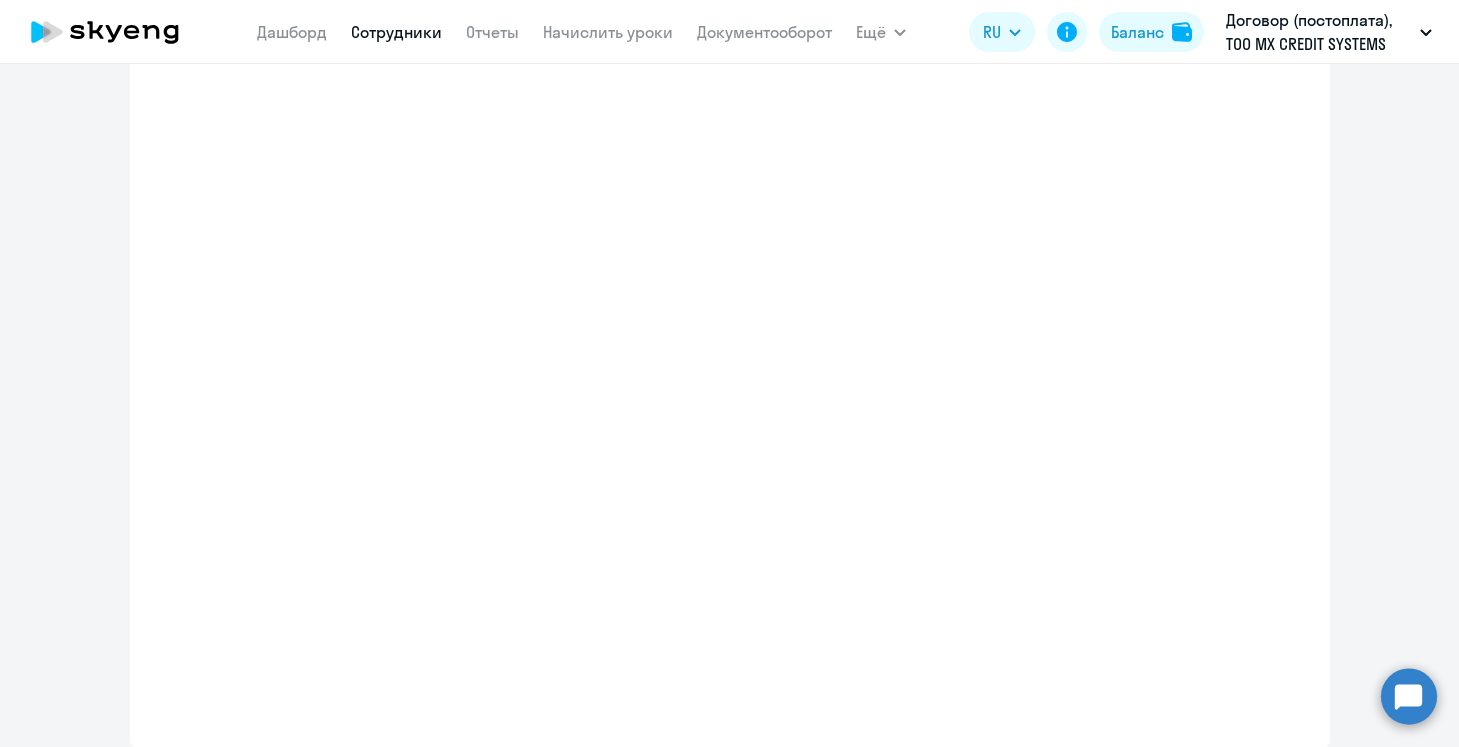 scroll, scrollTop: 415, scrollLeft: 0, axis: vertical 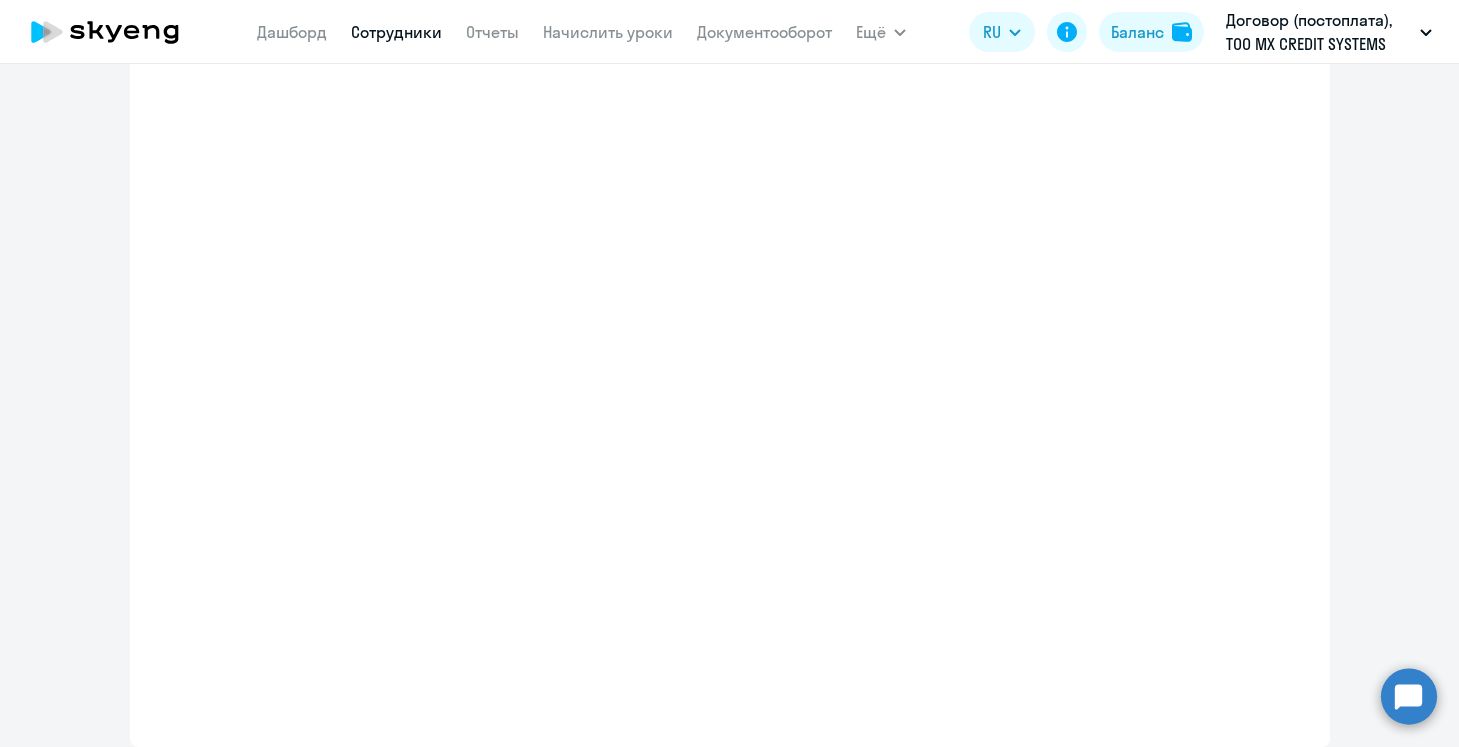 select on "english_adult_not_native_speaker" 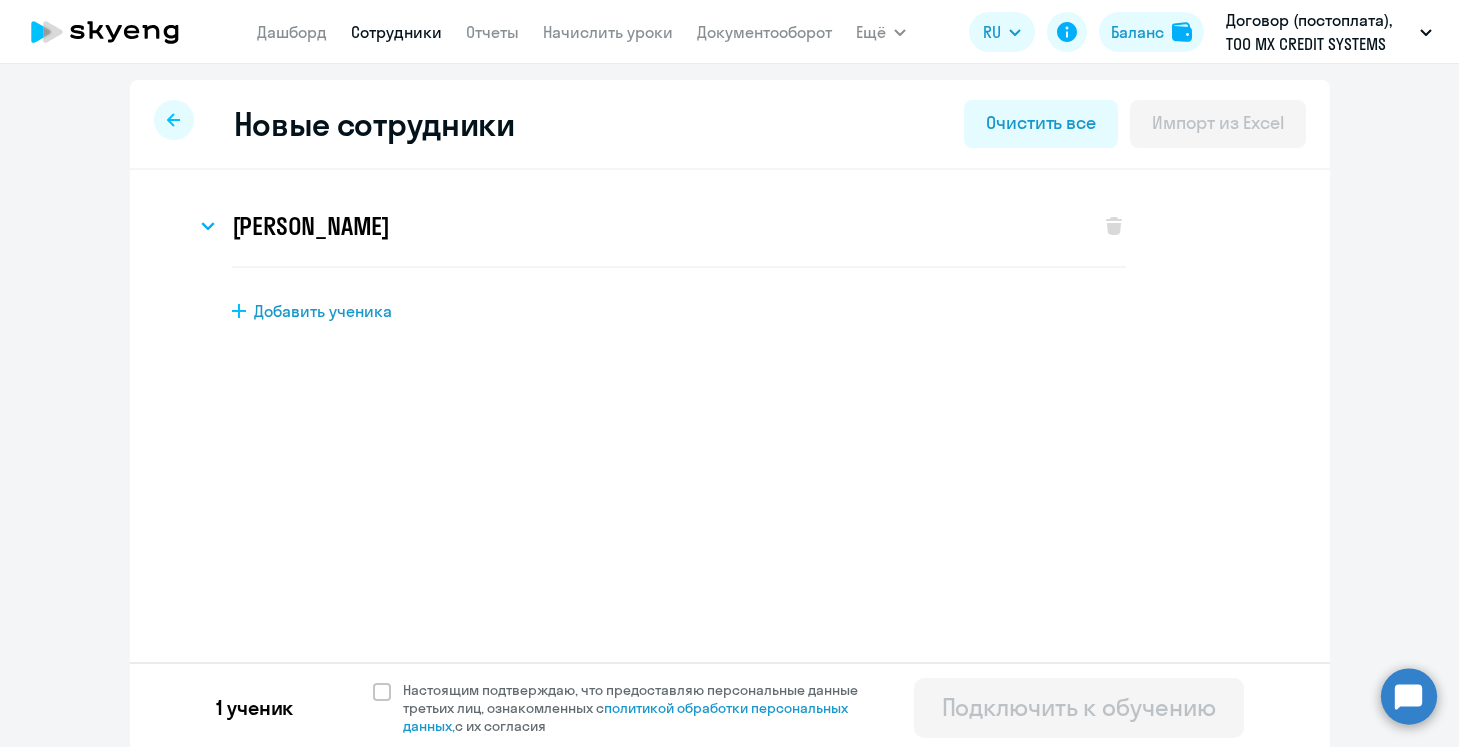 scroll, scrollTop: 5, scrollLeft: 0, axis: vertical 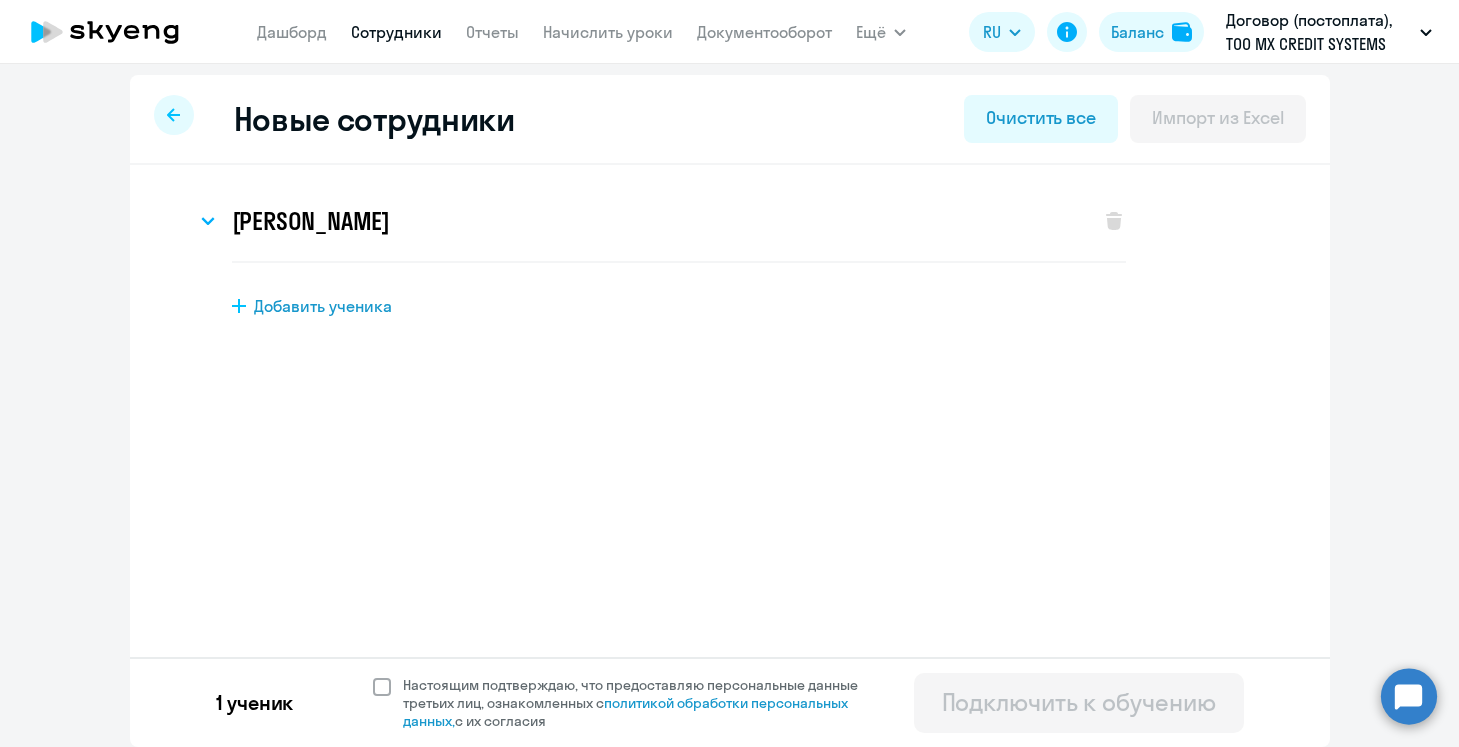 click on "Настоящим подтверждаю, что предоставляю персональные данные третьих лиц, ознакомленных с   политикой обработки персональных данных,   с их согласия" 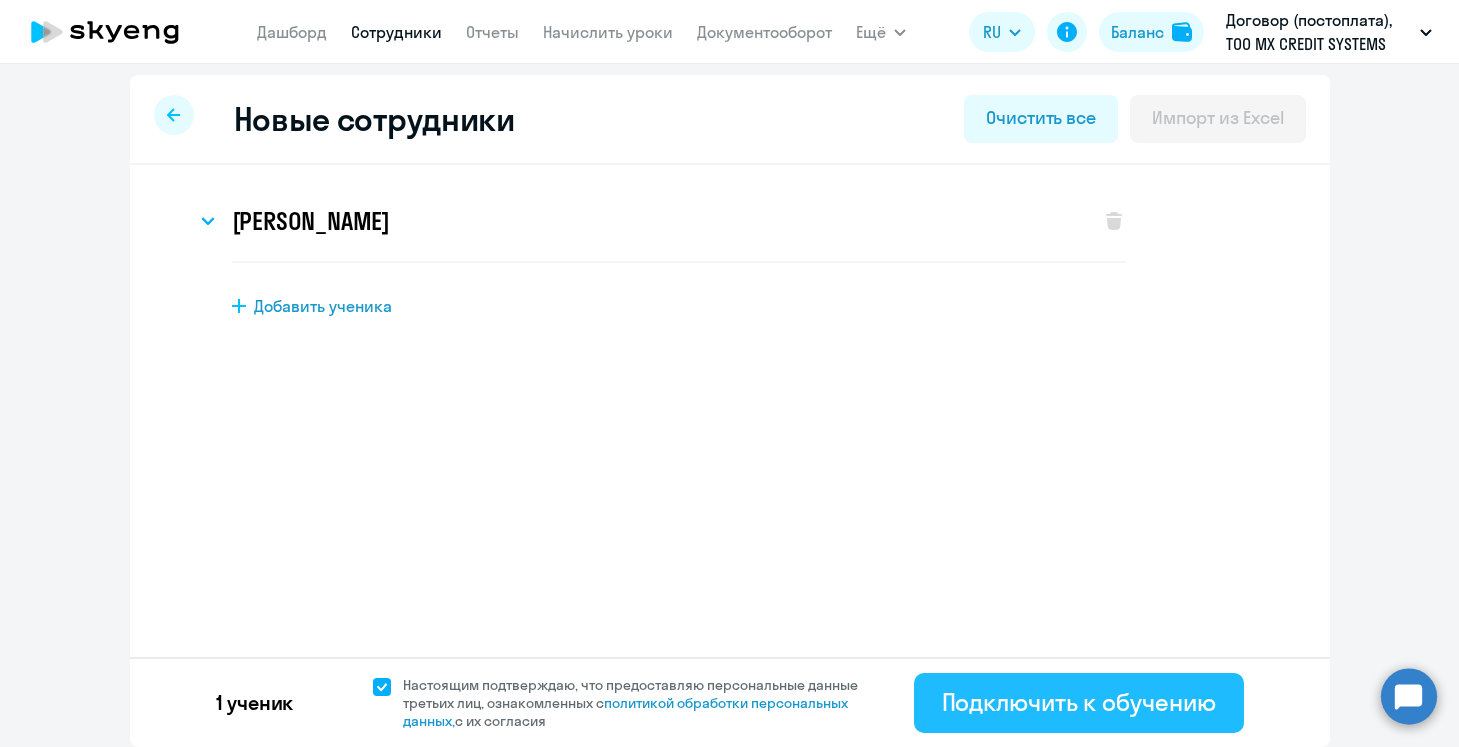 click on "Подключить к обучению" 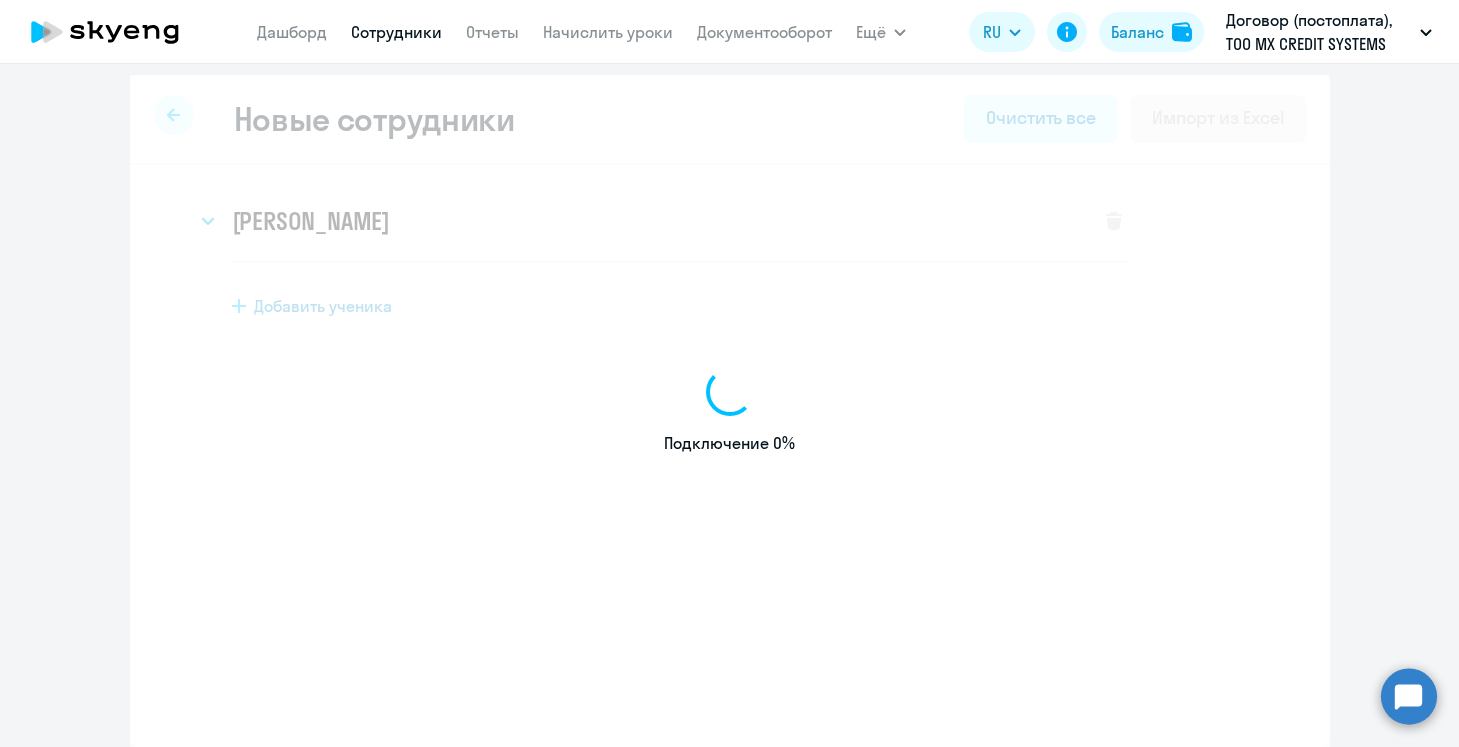 select on "english_adult_not_native_speaker" 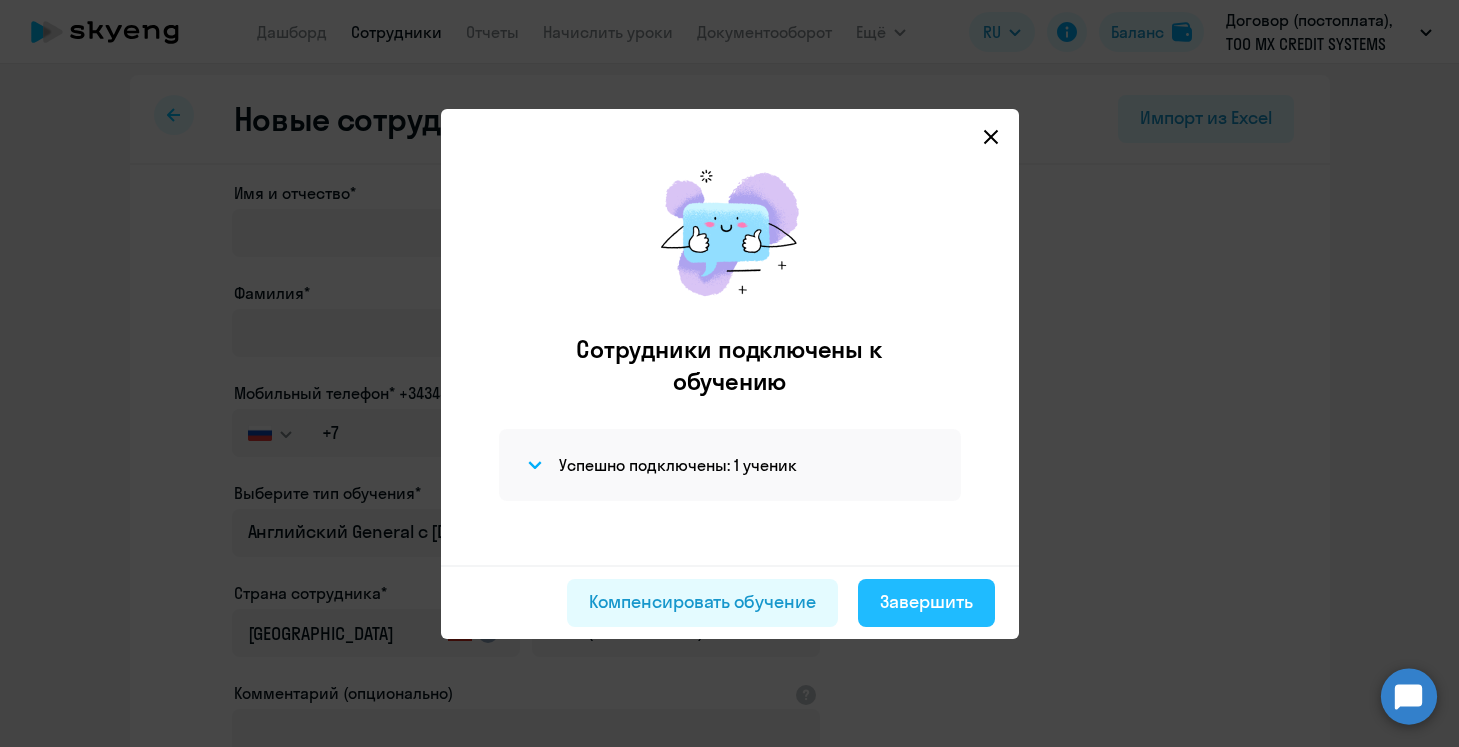 click on "Завершить" at bounding box center (926, 602) 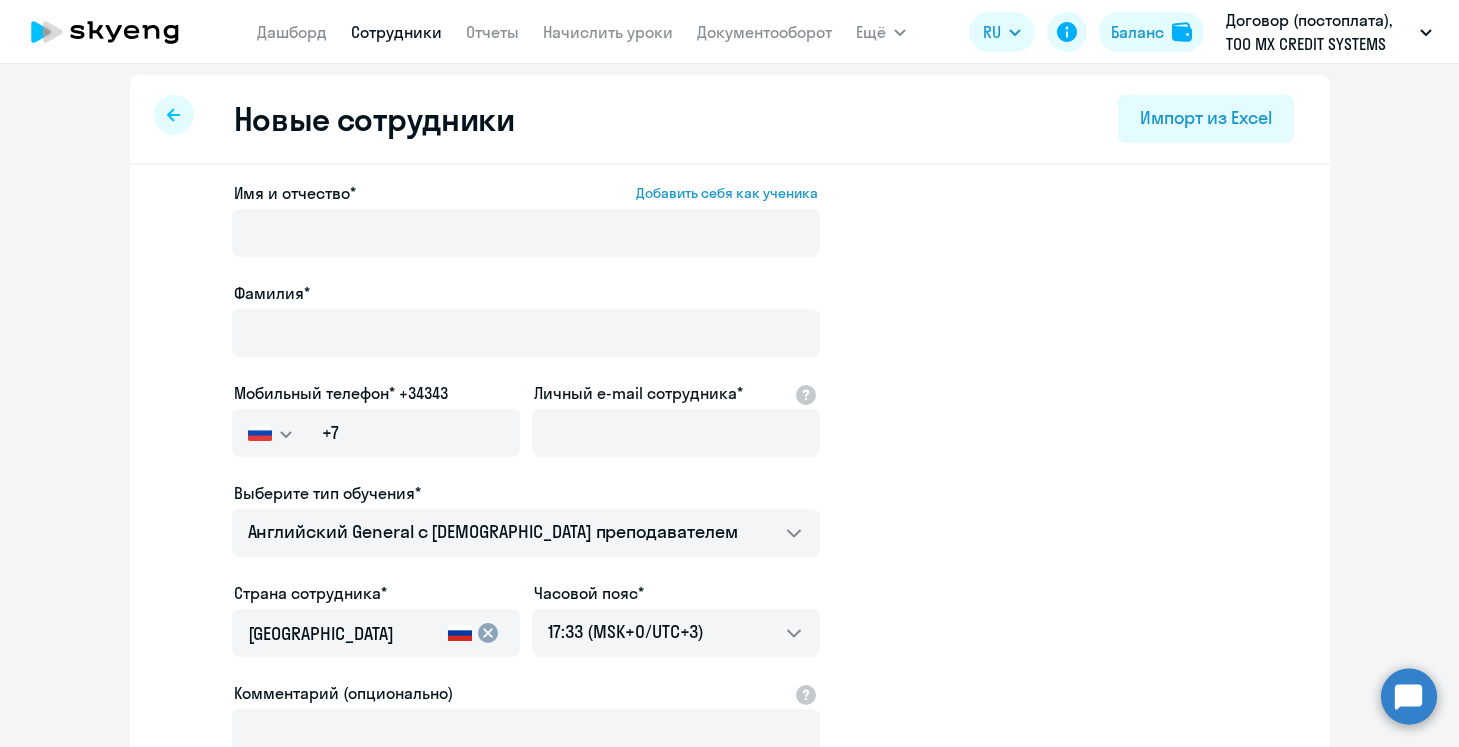 scroll, scrollTop: 0, scrollLeft: 0, axis: both 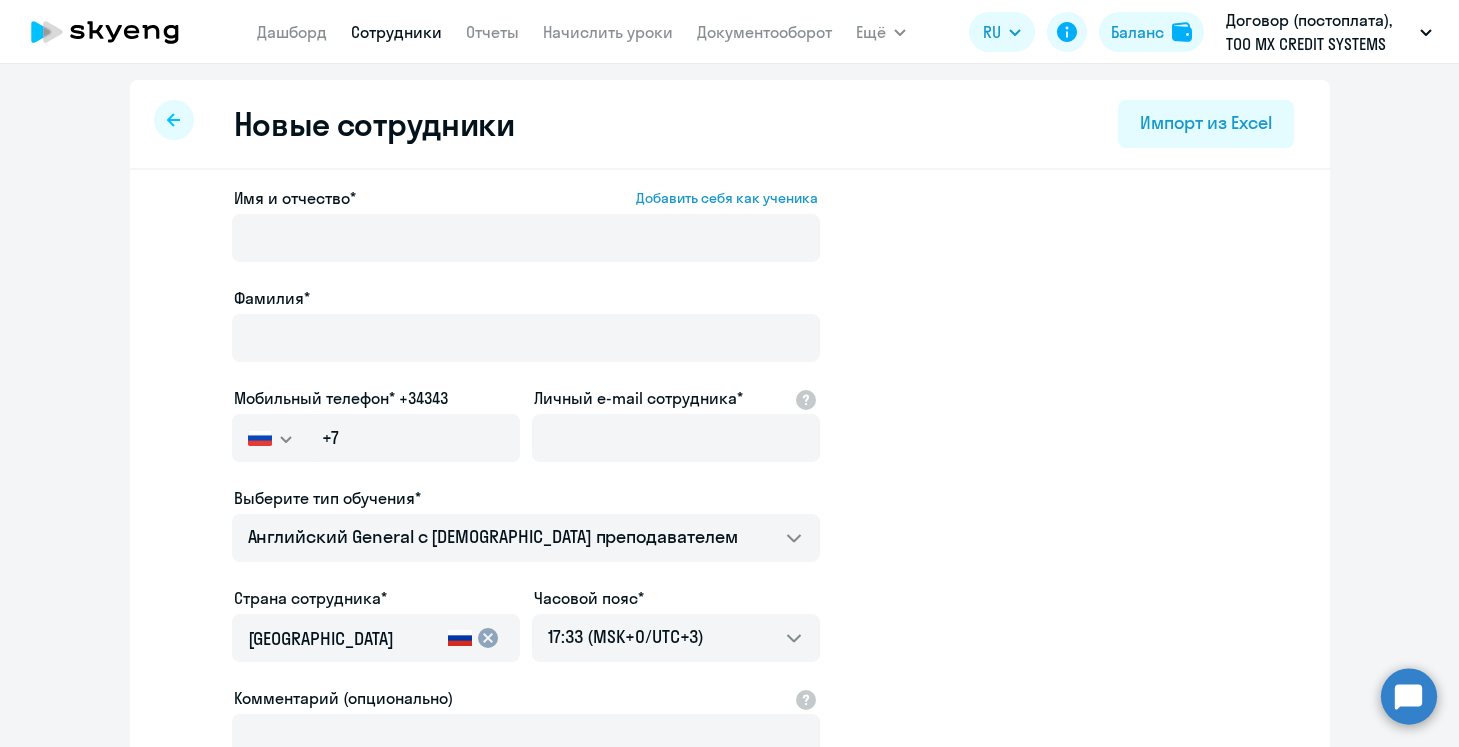 select on "30" 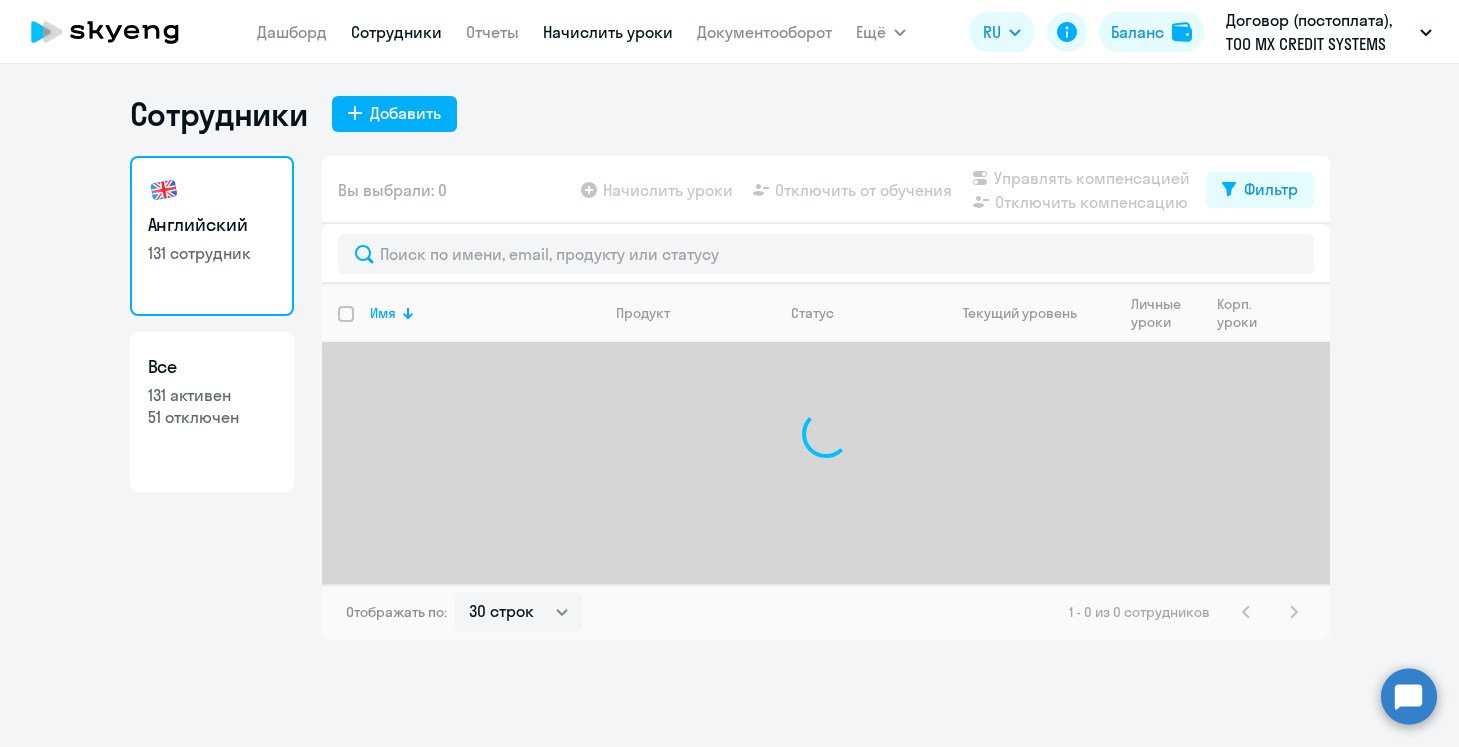 click on "Начислить уроки" at bounding box center (608, 32) 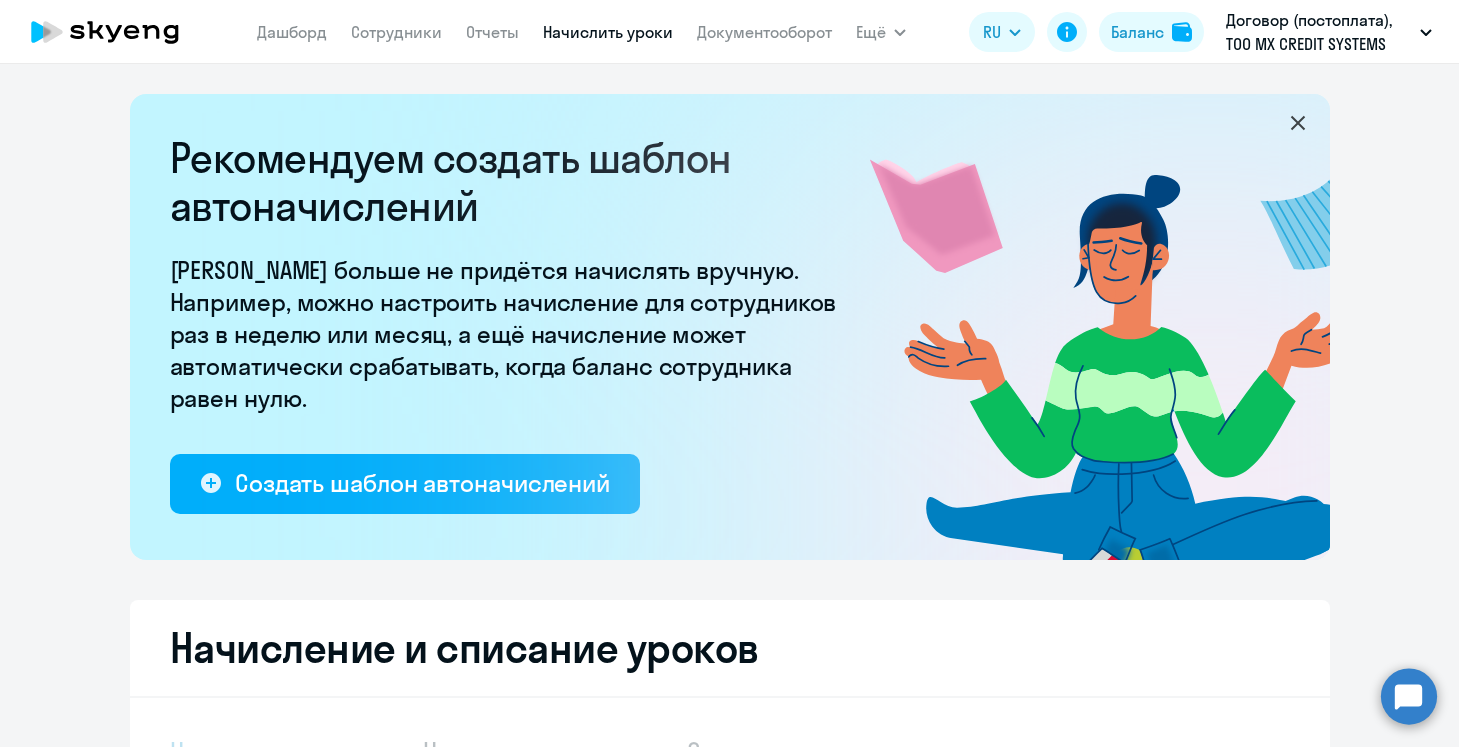 select on "10" 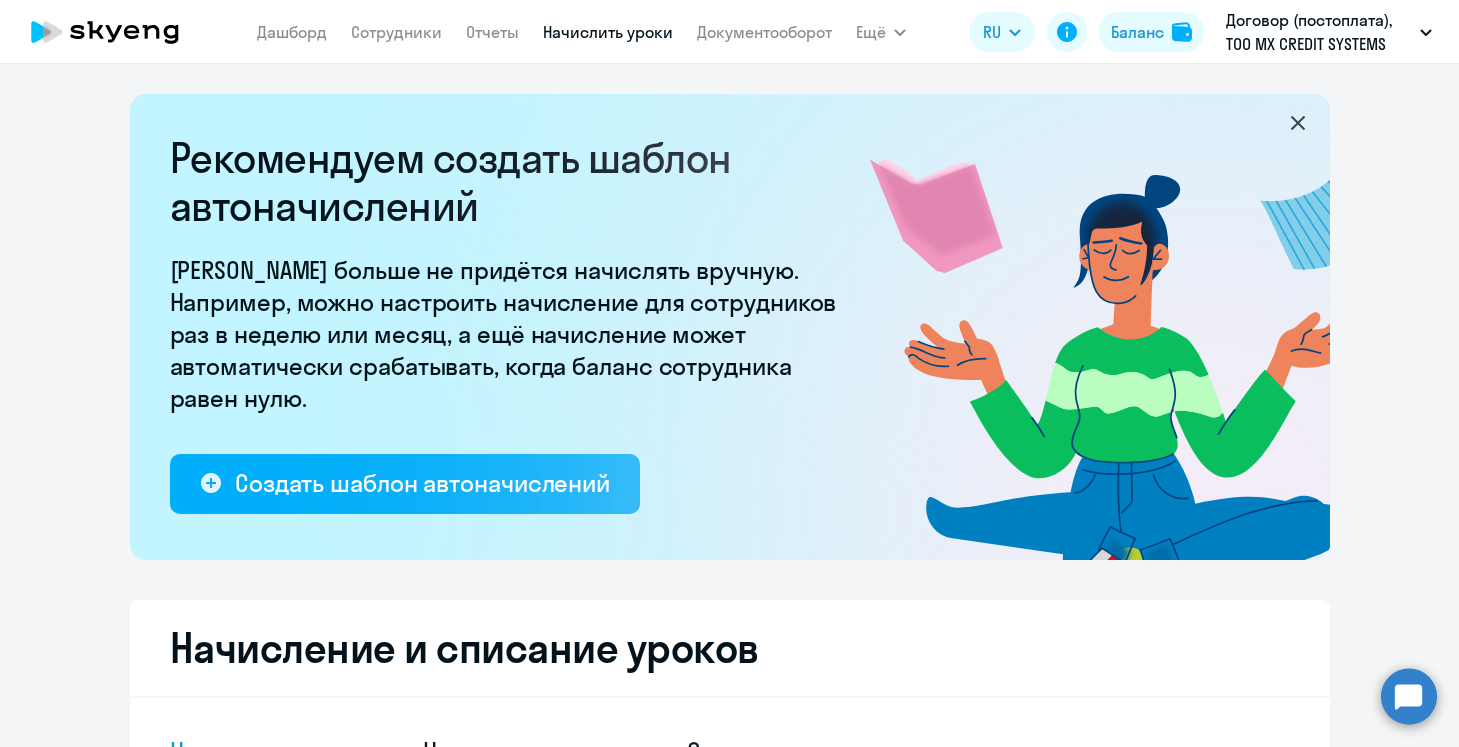 click on "Начислить уроки" at bounding box center (608, 32) 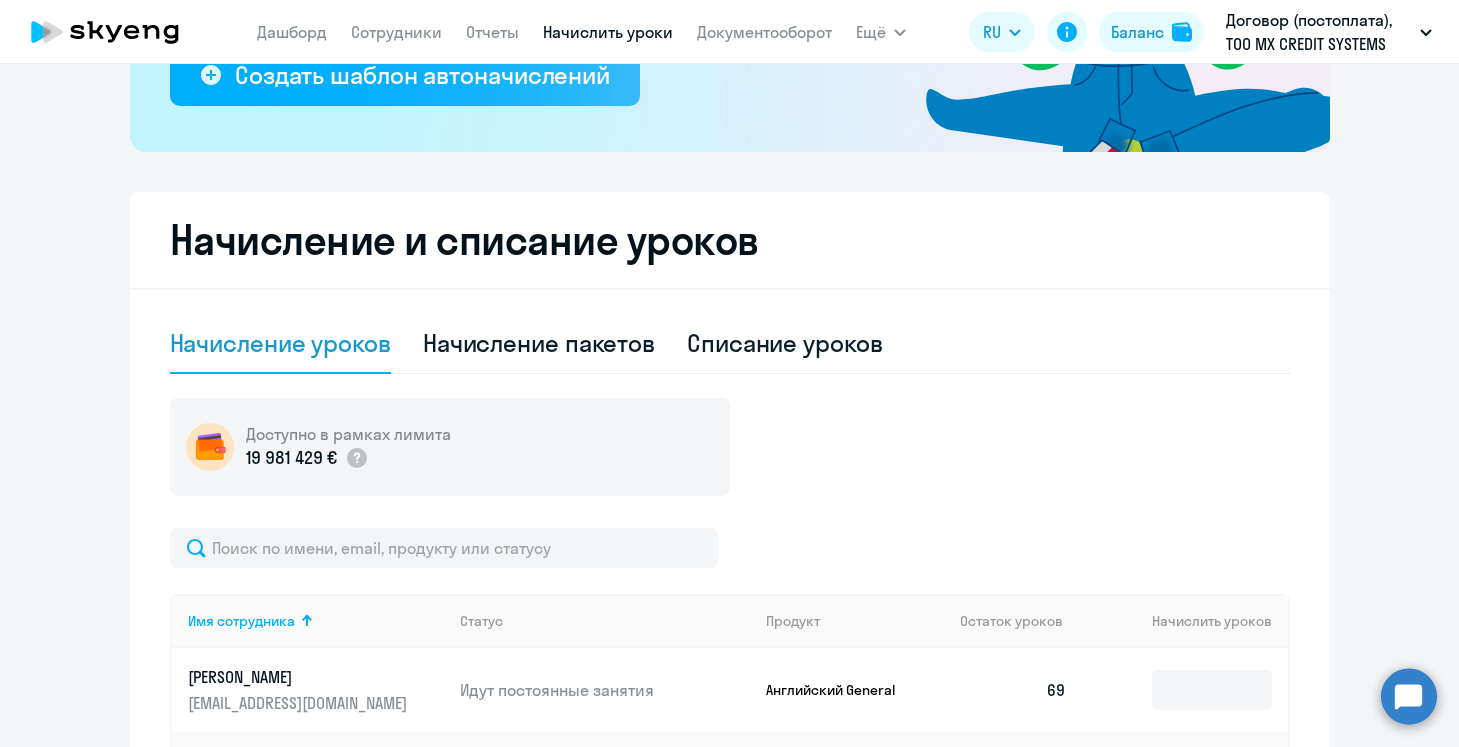 scroll, scrollTop: 413, scrollLeft: 0, axis: vertical 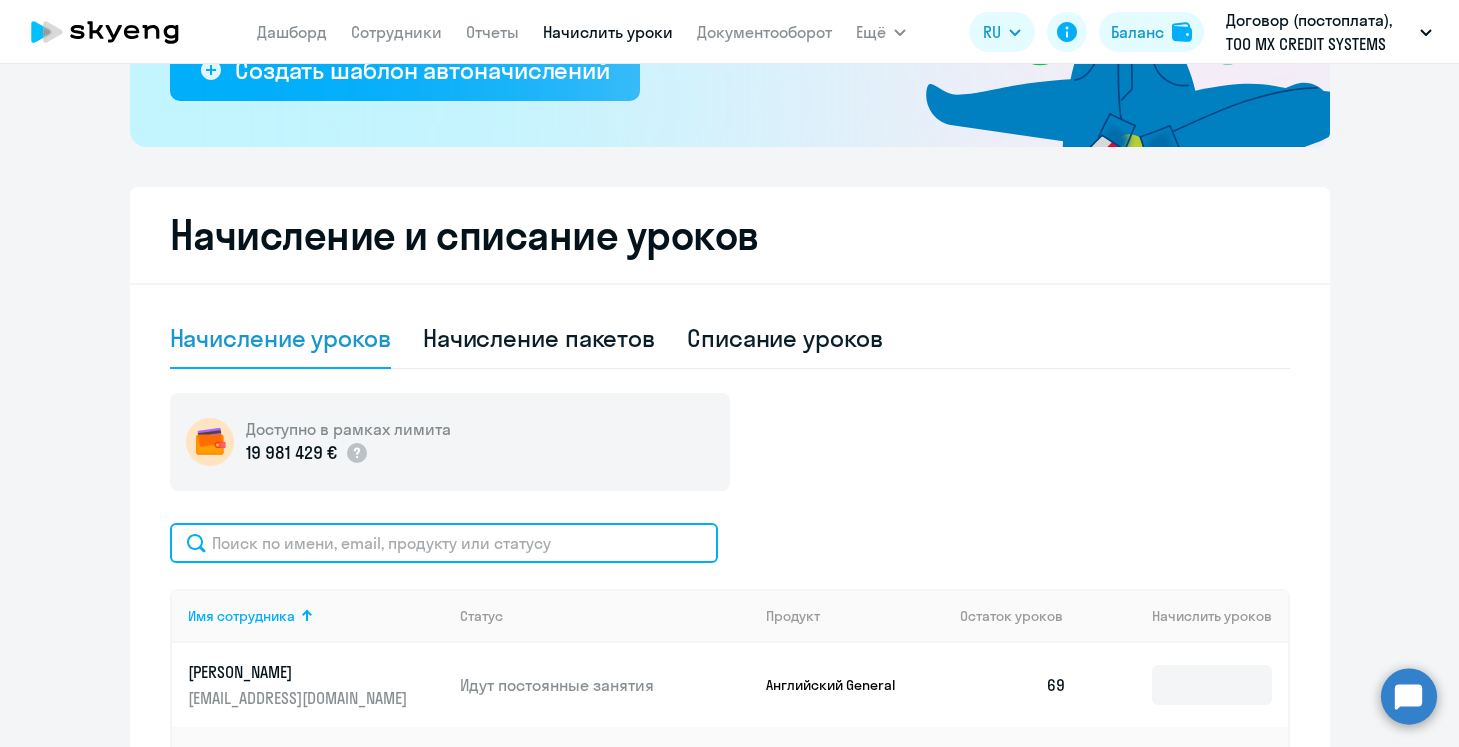 click 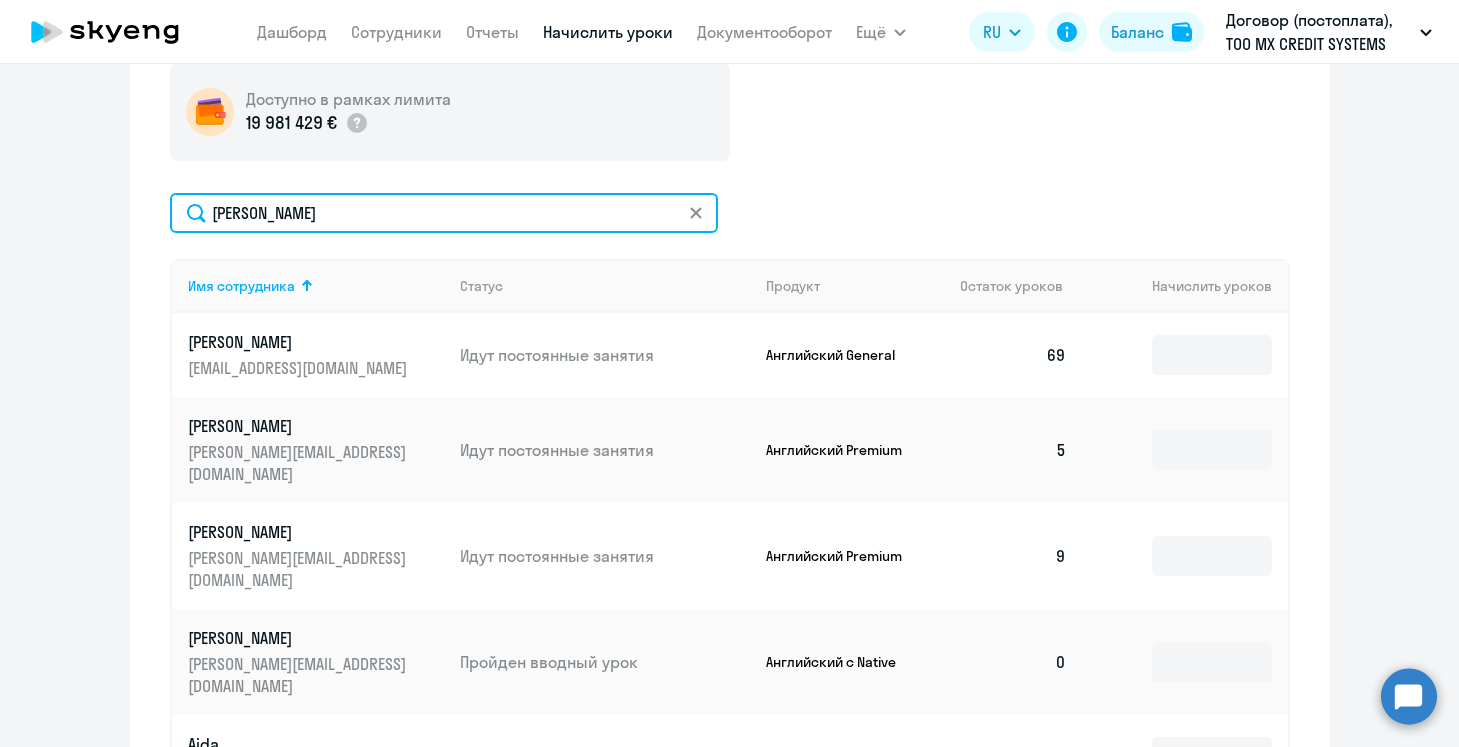scroll, scrollTop: 748, scrollLeft: 0, axis: vertical 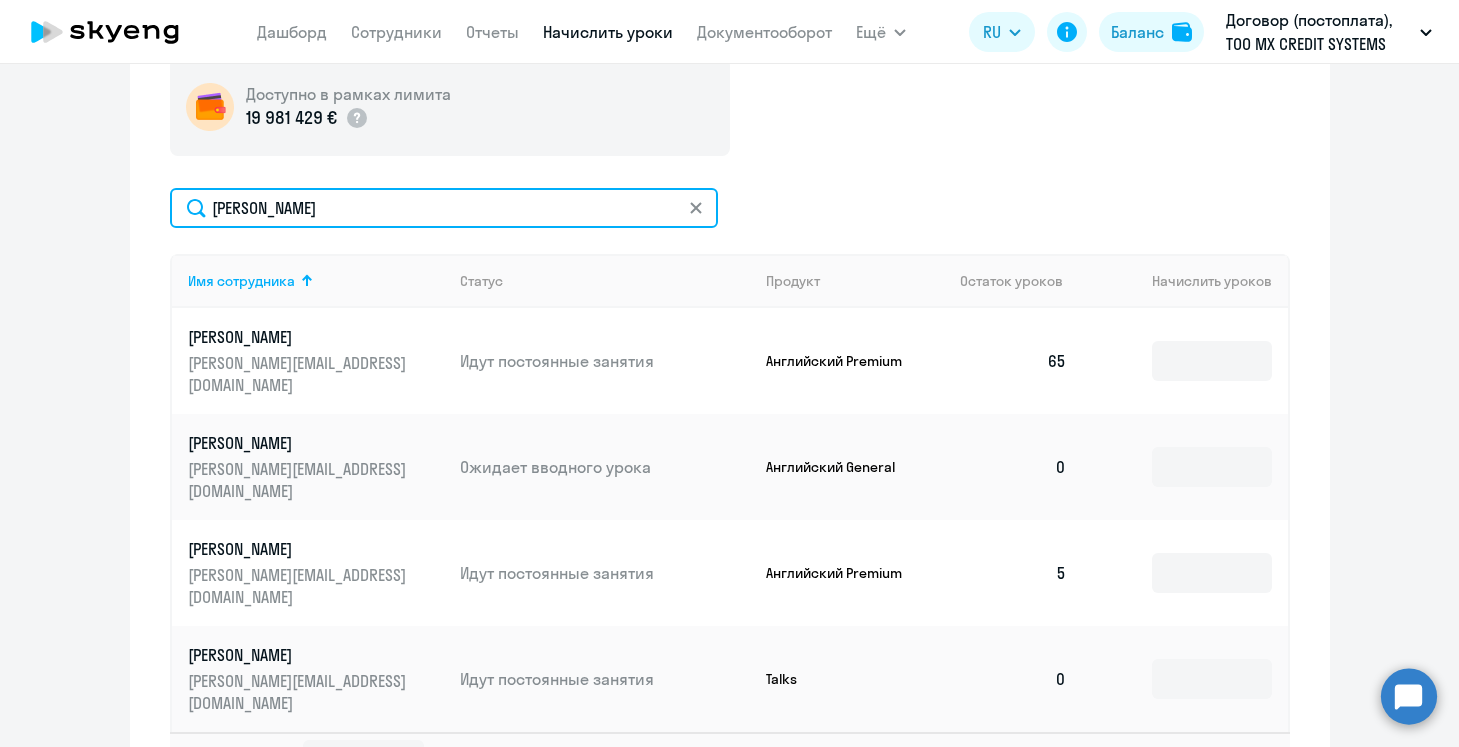 type on "[PERSON_NAME]" 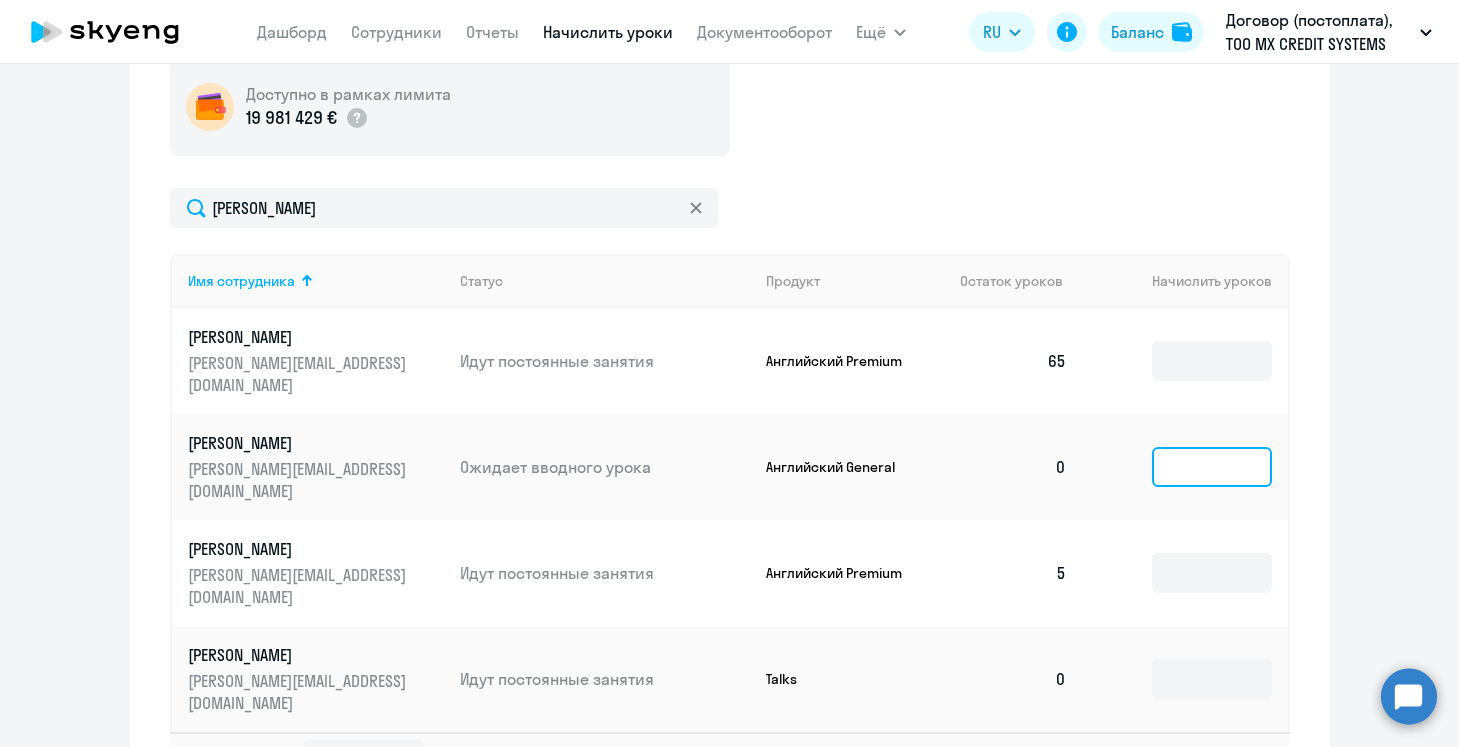 click 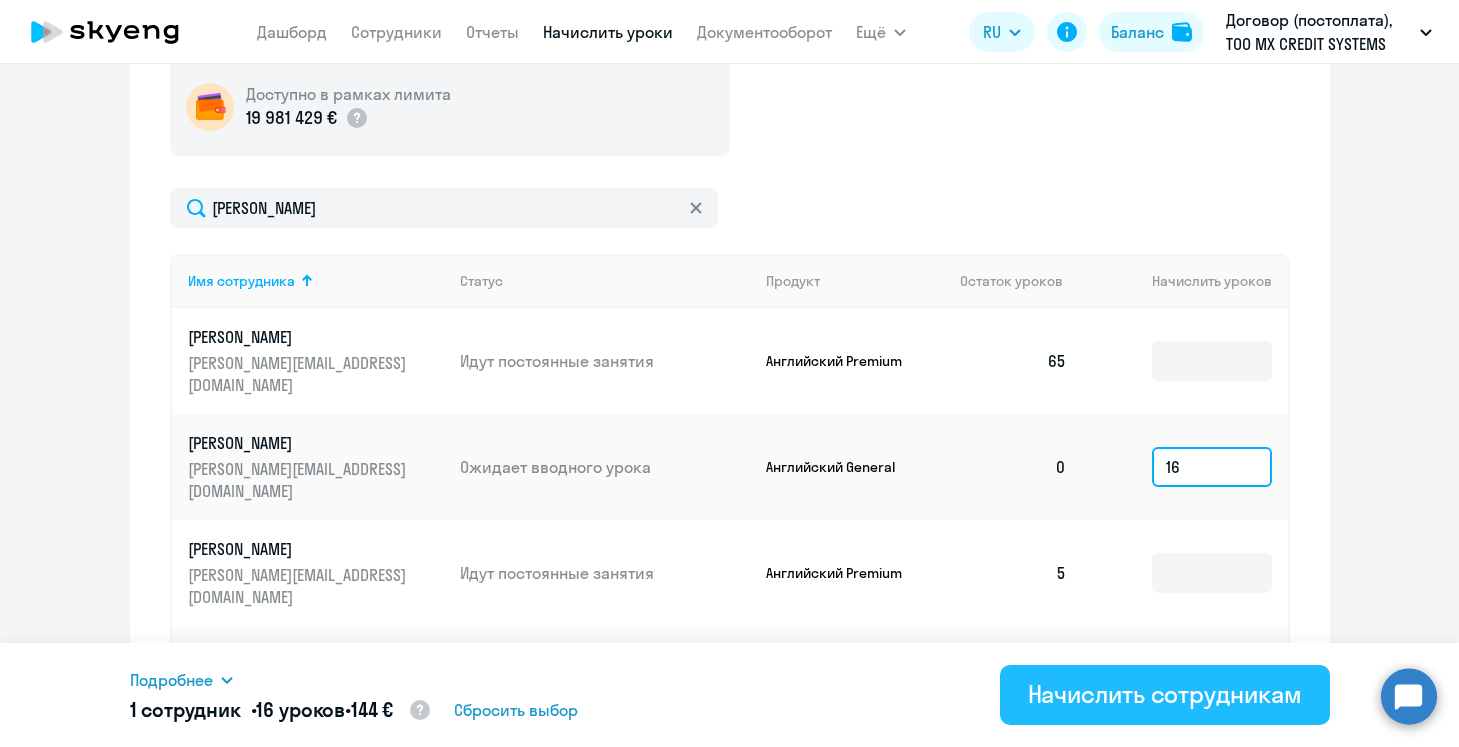 type on "16" 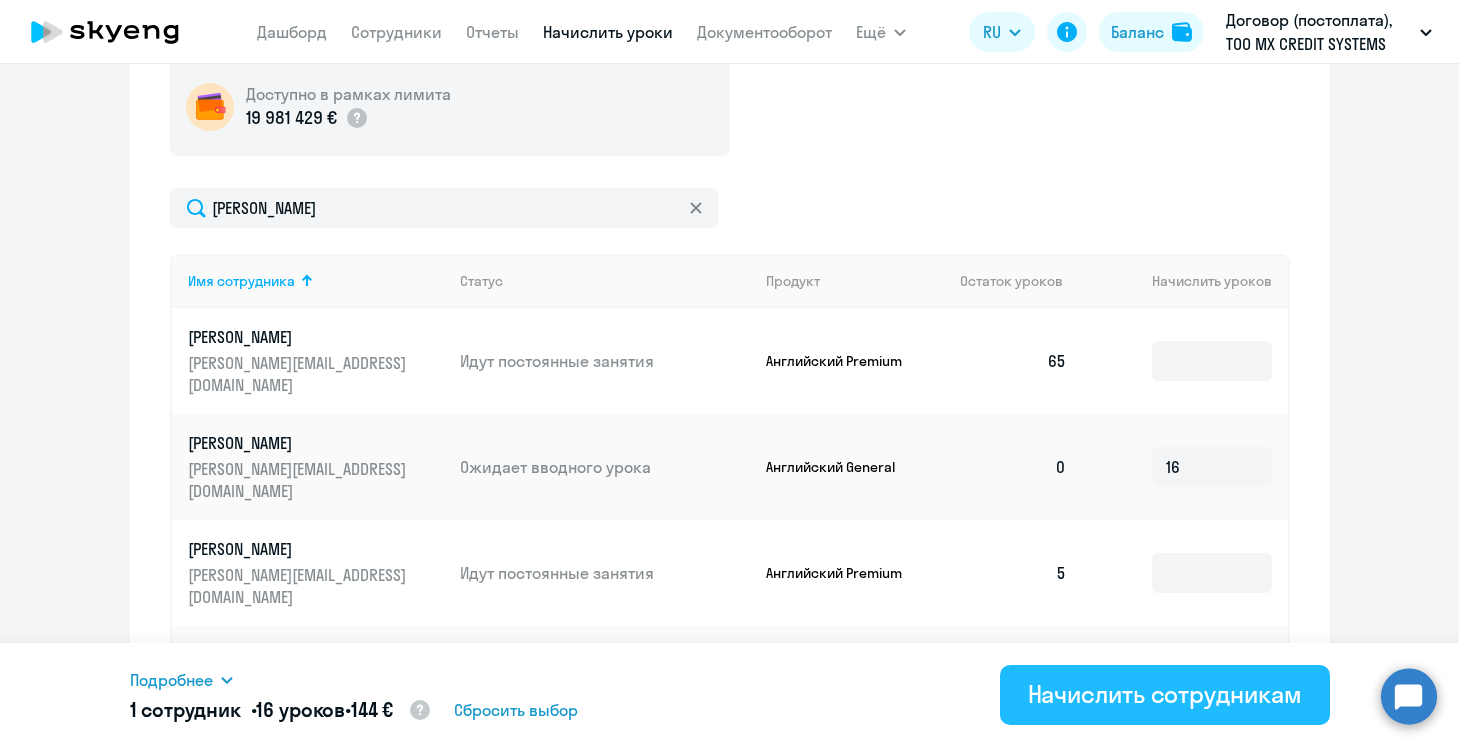 click on "Начислить сотрудникам" at bounding box center [1165, 694] 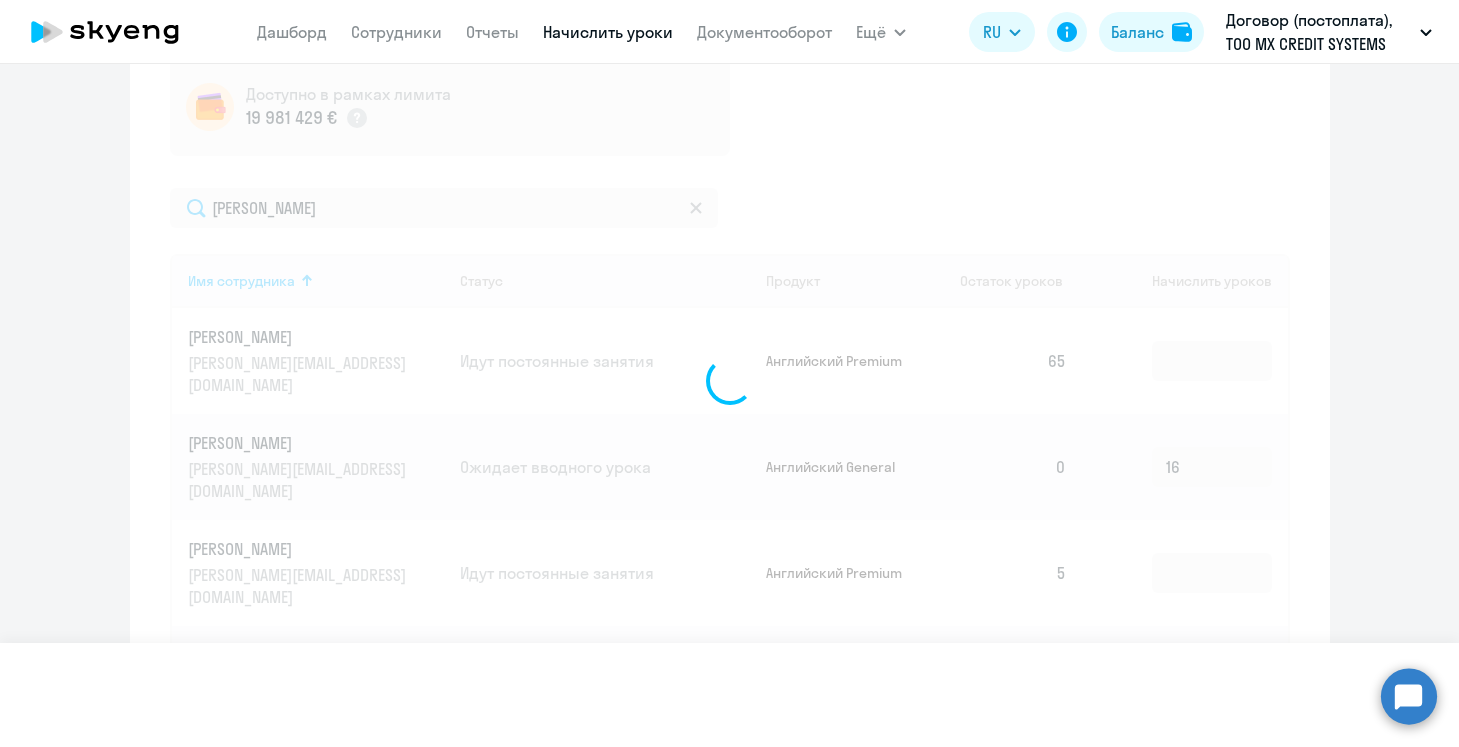 type 